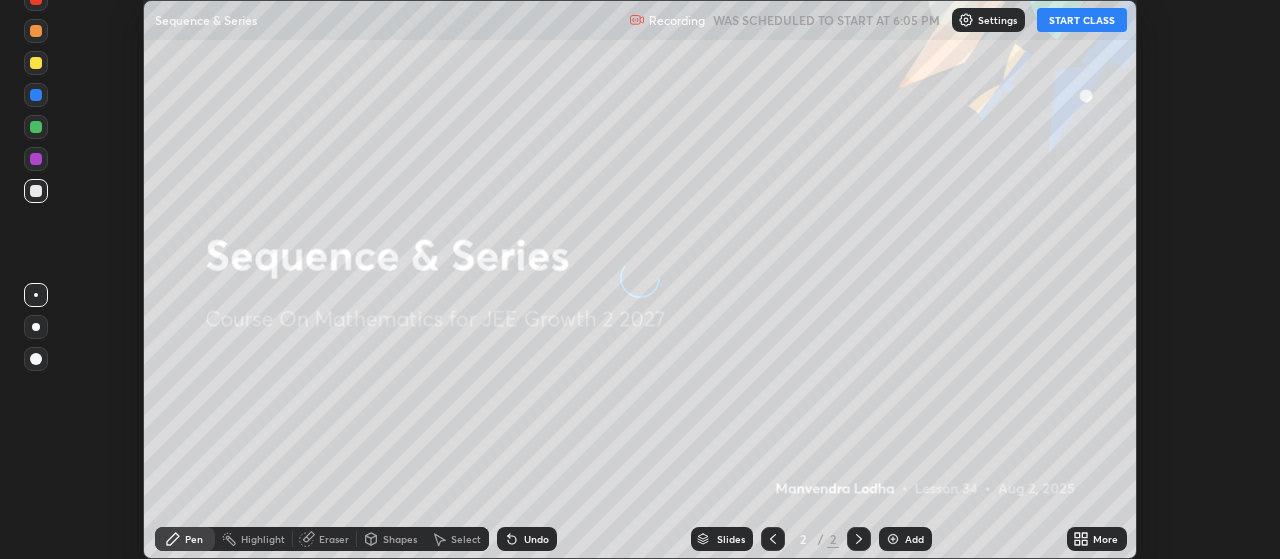 scroll, scrollTop: 0, scrollLeft: 0, axis: both 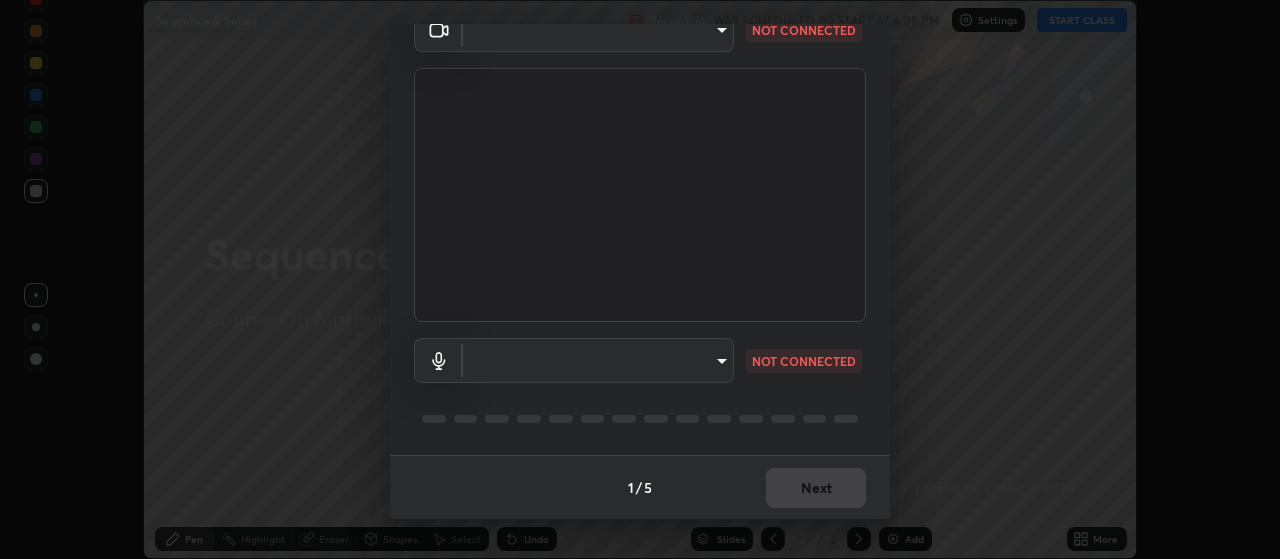 type on "[HASH]" 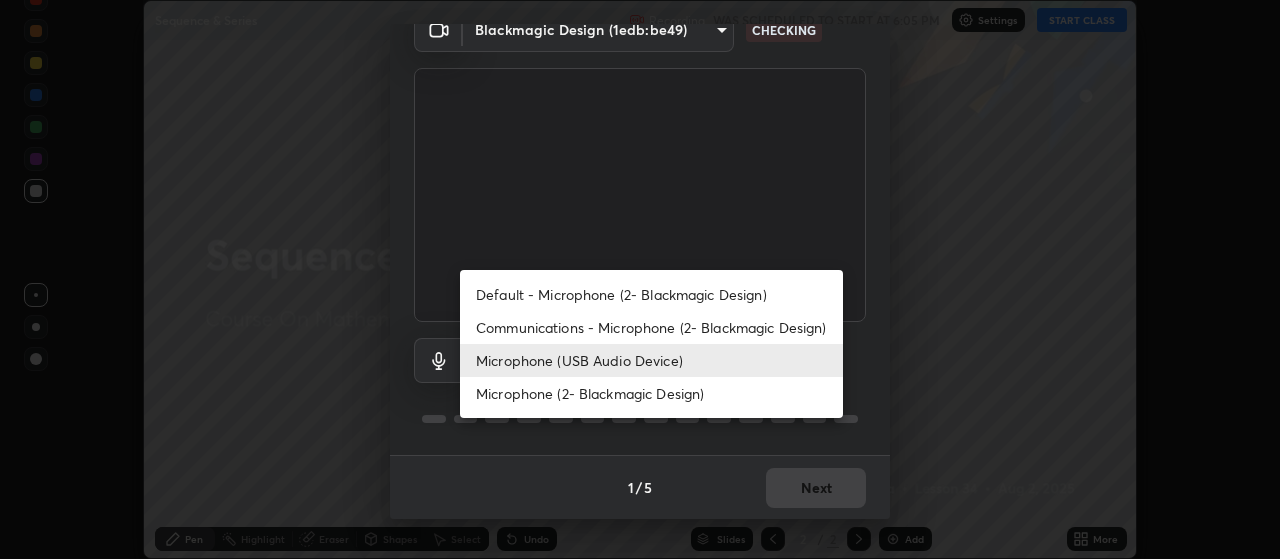 click on "Communications - Microphone (2- Blackmagic Design)" at bounding box center (651, 327) 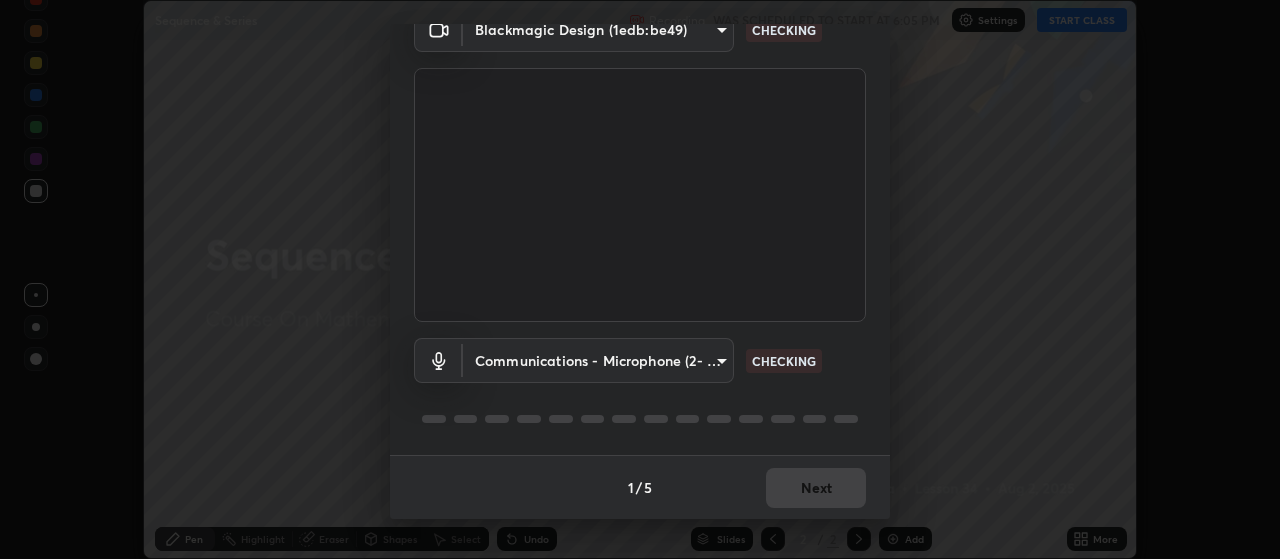 click on "Erase all Sequence & Series Recording WAS SCHEDULED TO START AT 6:05 PM Settings START CLASS Setting up your live class Sequence & Series • L34 of Course On Mathematics for JEE Growth 2 2027 [PERSON] Pen Highlight Eraser Shapes Select Undo Slides 2 / 2 Add More No doubts shared Encourage your learners to ask a doubt for better clarity Report an issue Reason for reporting Buffering Chat not working Audio - Video sync issue Educator video quality low Attach an image Report Media settings Blackmagic Design (1edb:be49) [HASH] CHECKING Communications - Microphone (2- Blackmagic Design) communications CHECKING 1 / 5 Next Default - Microphone (2- Blackmagic Design) Communications - Microphone (2- Blackmagic Design) Microphone (USB Audio Device) Microphone (2- Blackmagic Design)" at bounding box center (640, 279) 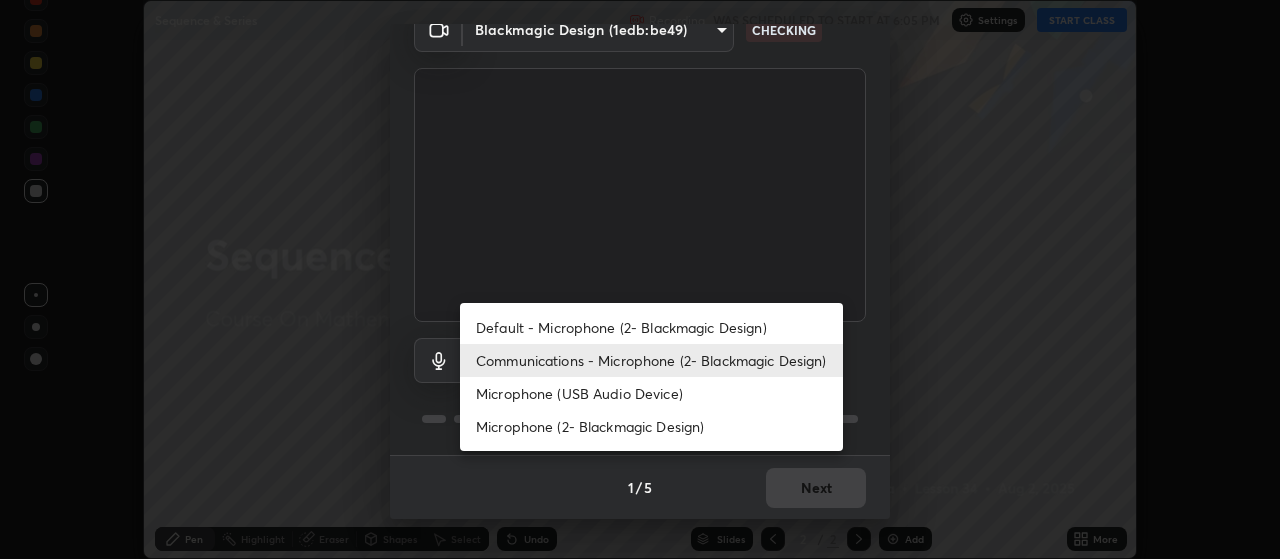 click on "Microphone (USB Audio Device)" at bounding box center [651, 393] 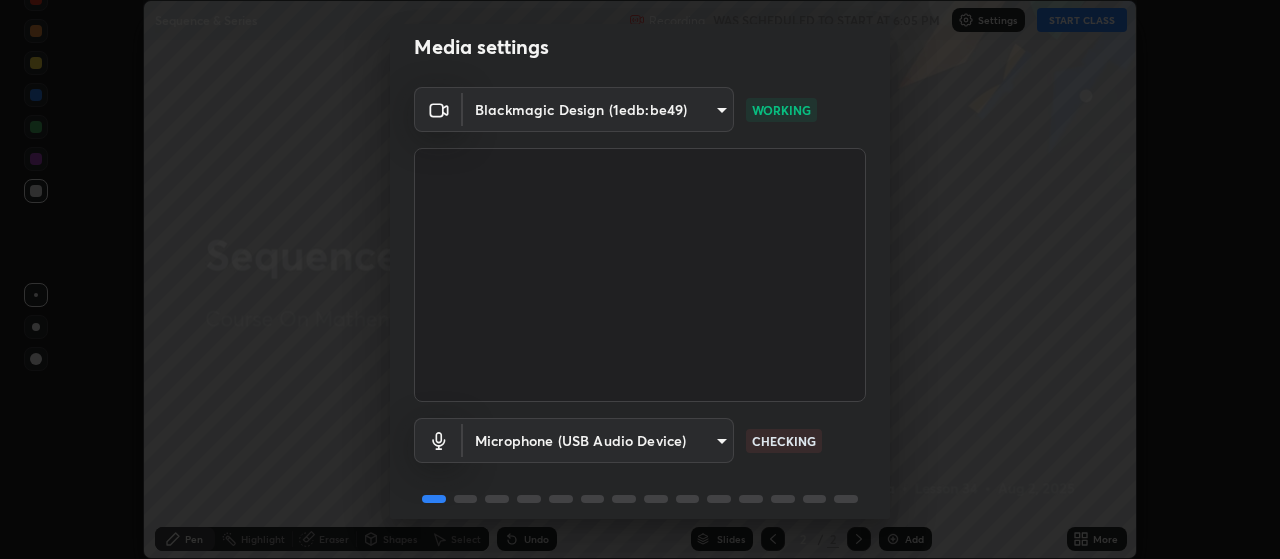 scroll, scrollTop: 97, scrollLeft: 0, axis: vertical 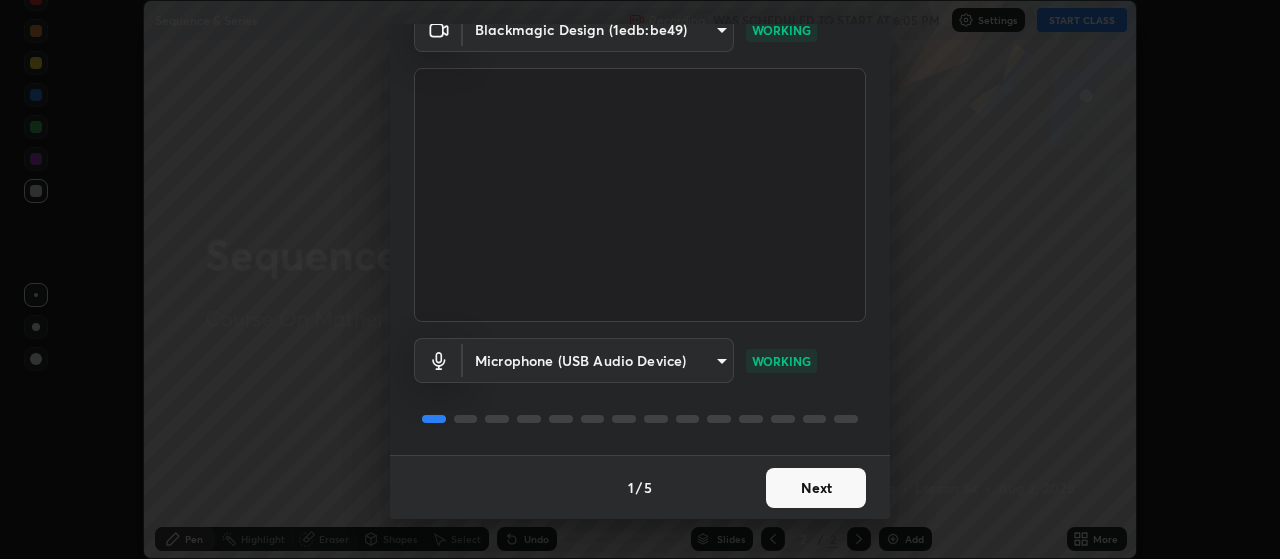 click on "Next" at bounding box center (816, 488) 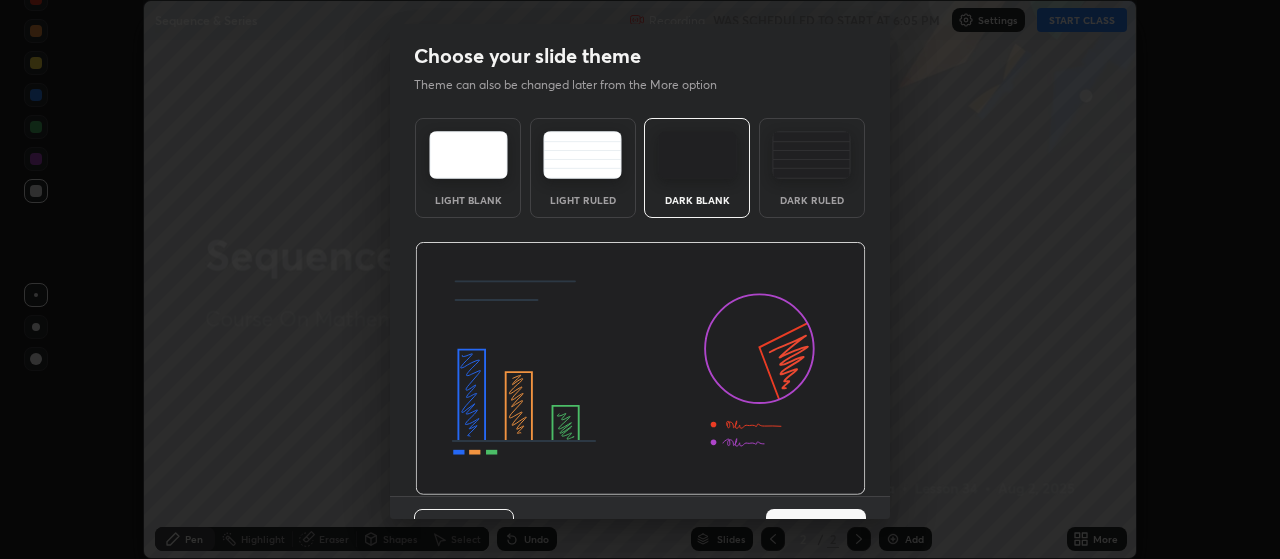 click at bounding box center (640, 369) 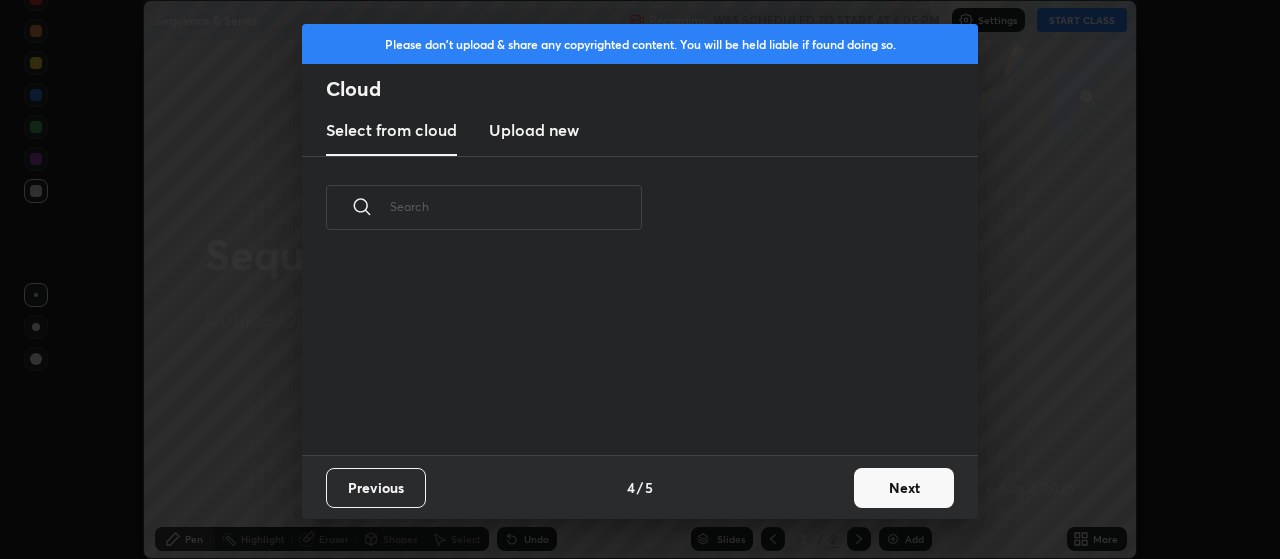 scroll, scrollTop: 7, scrollLeft: 11, axis: both 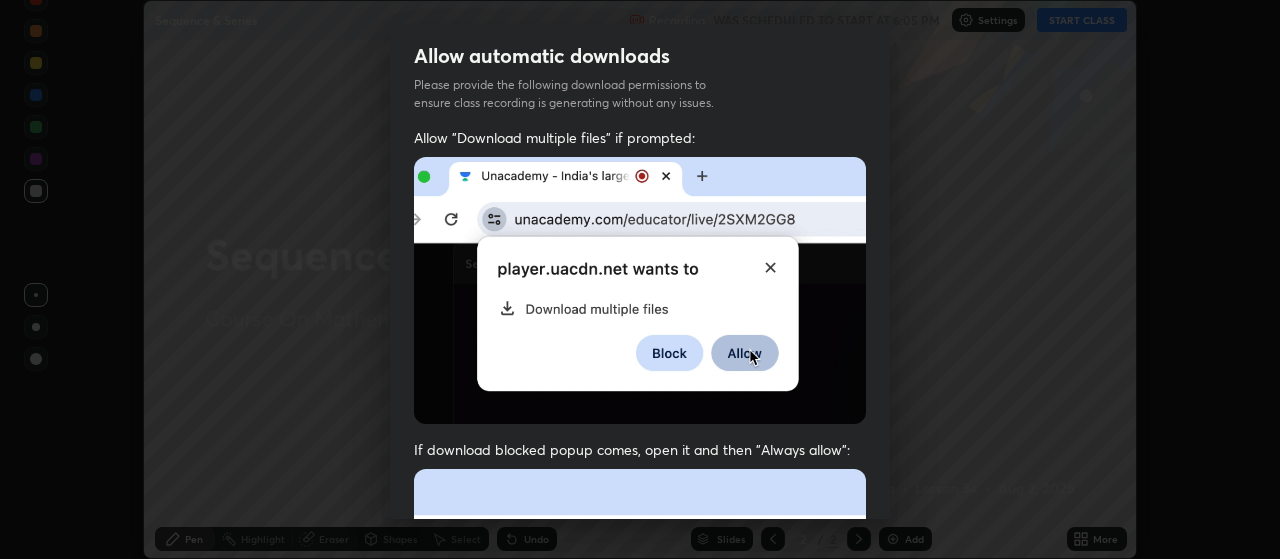 click on "Previous 5 / 5 Done" at bounding box center (640, 1002) 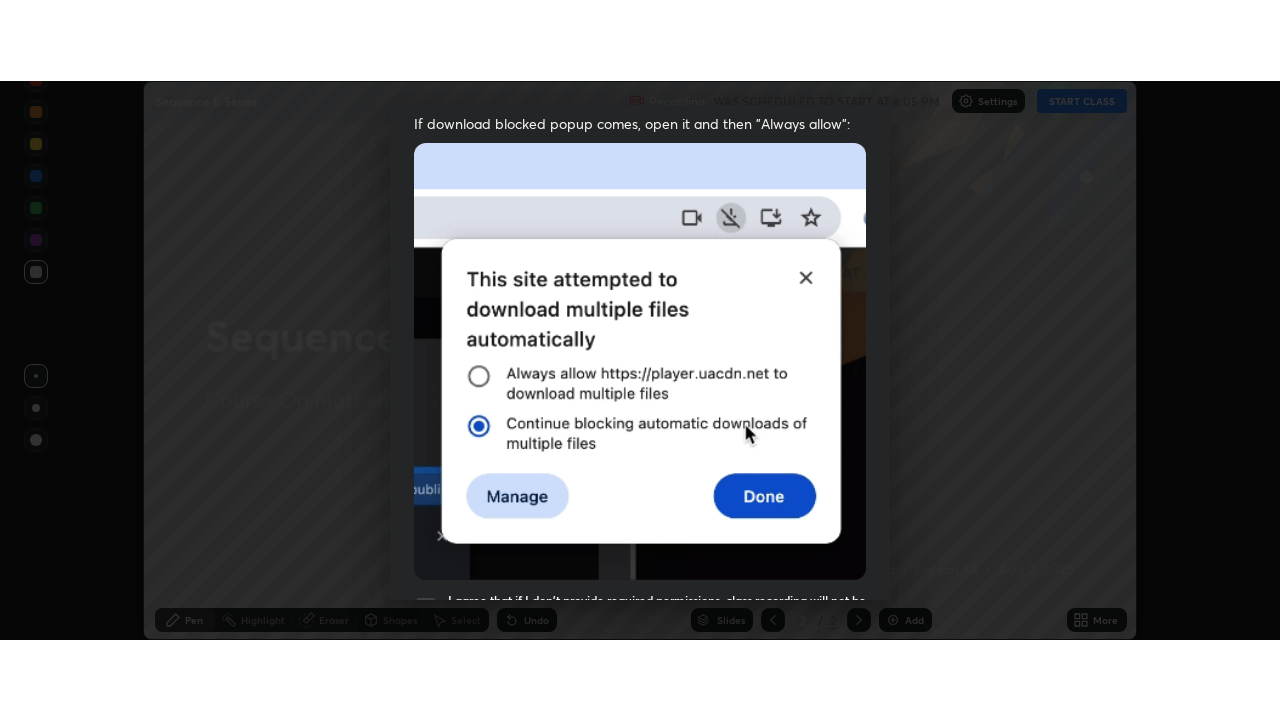 scroll, scrollTop: 505, scrollLeft: 0, axis: vertical 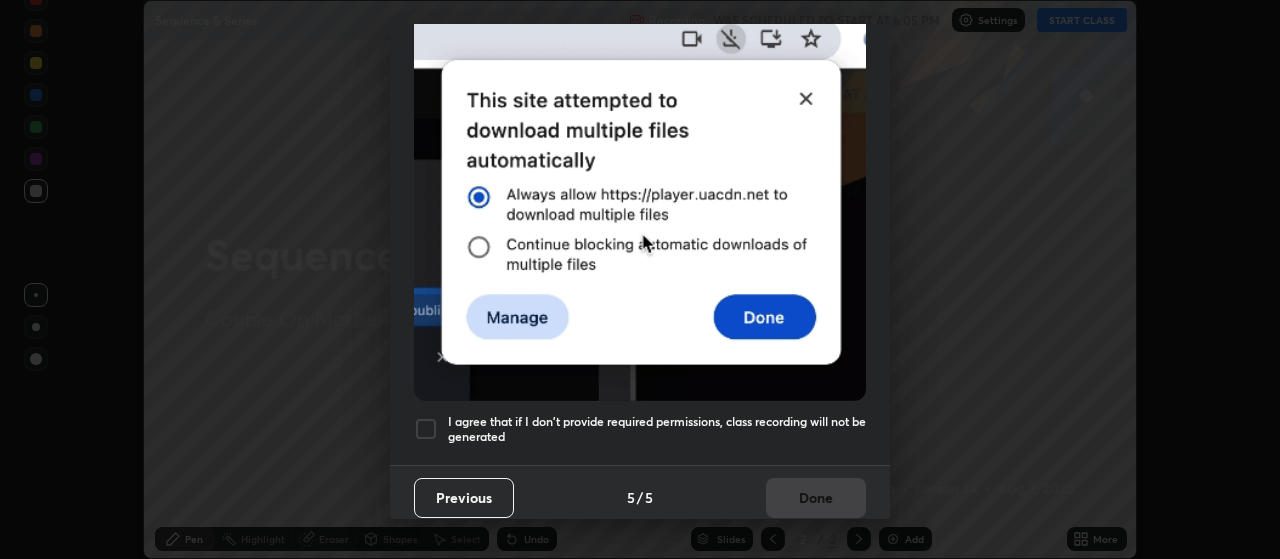 click on "I agree that if I don't provide required permissions, class recording will not be generated" at bounding box center [657, 429] 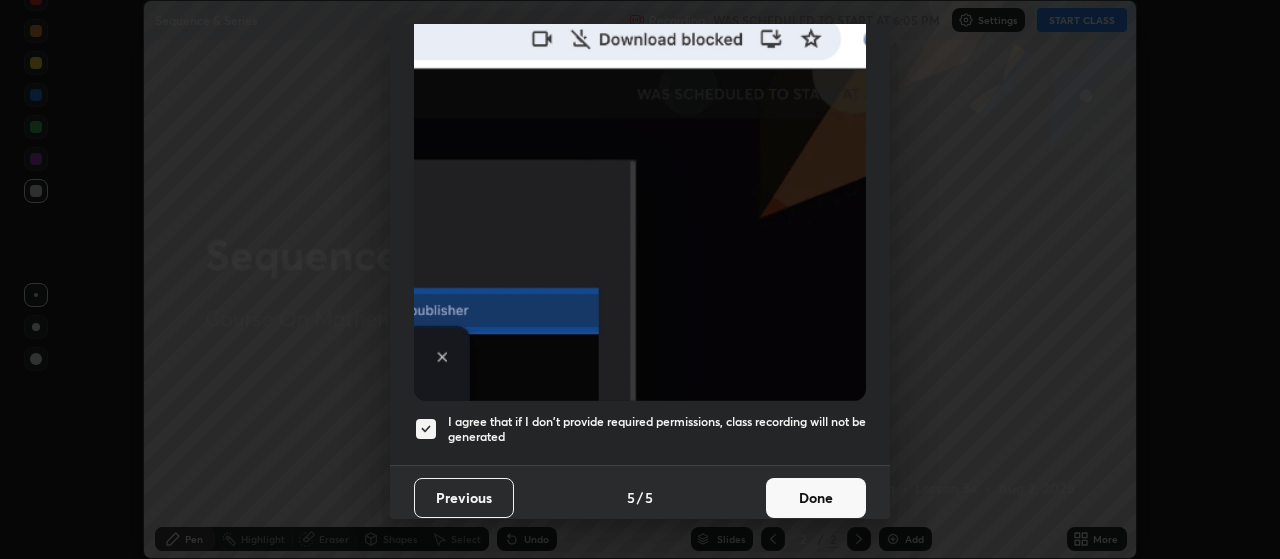 click on "Done" at bounding box center [816, 498] 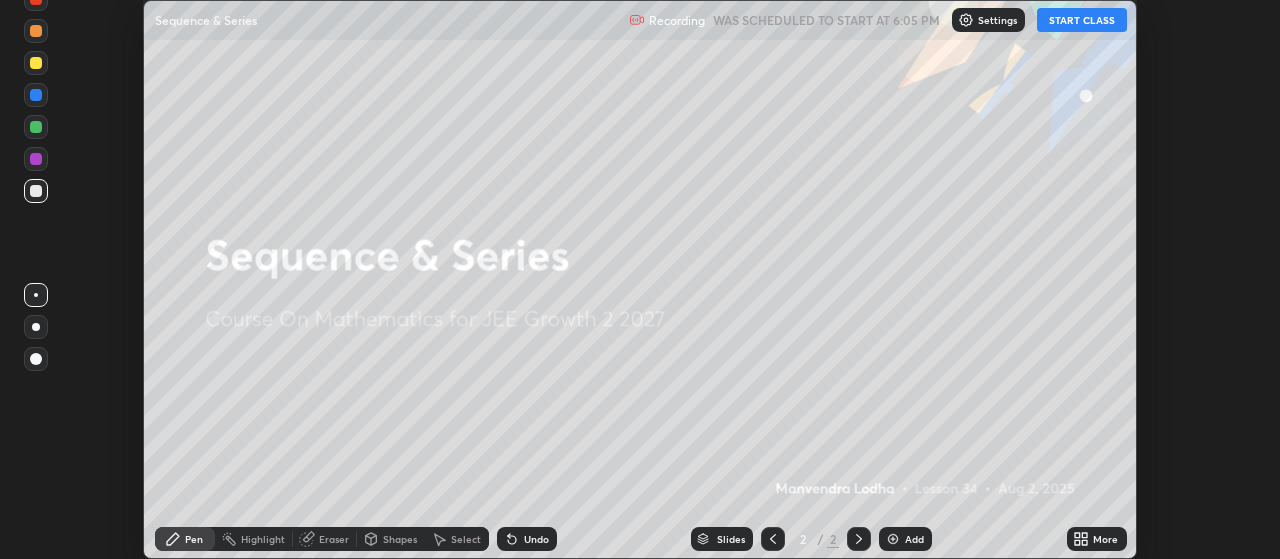 click on "More" at bounding box center [1105, 539] 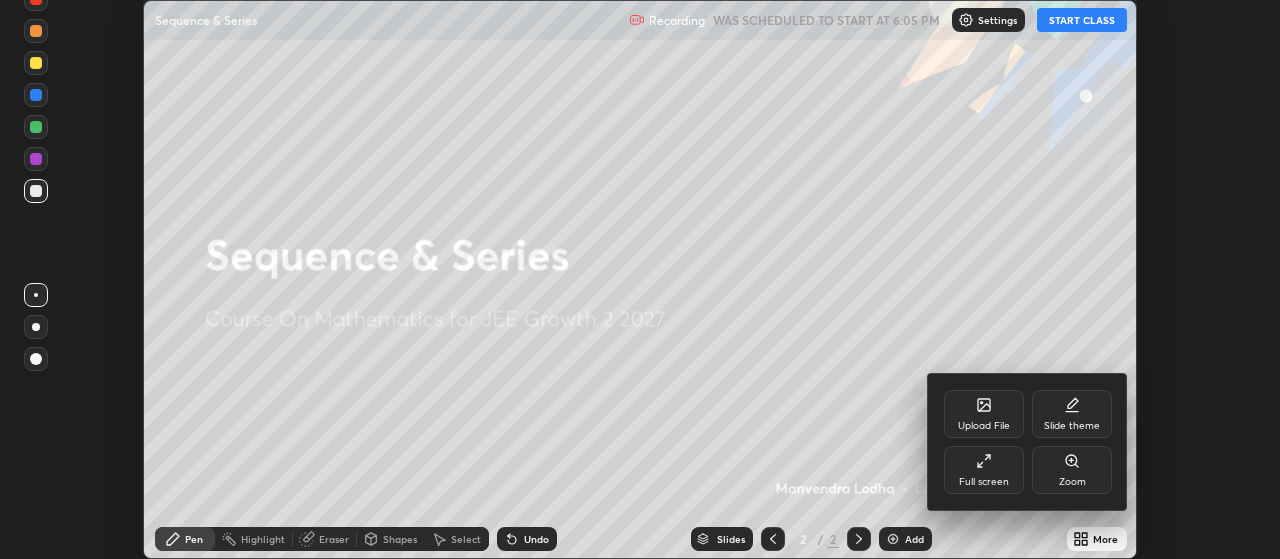 click on "Full screen" at bounding box center (984, 482) 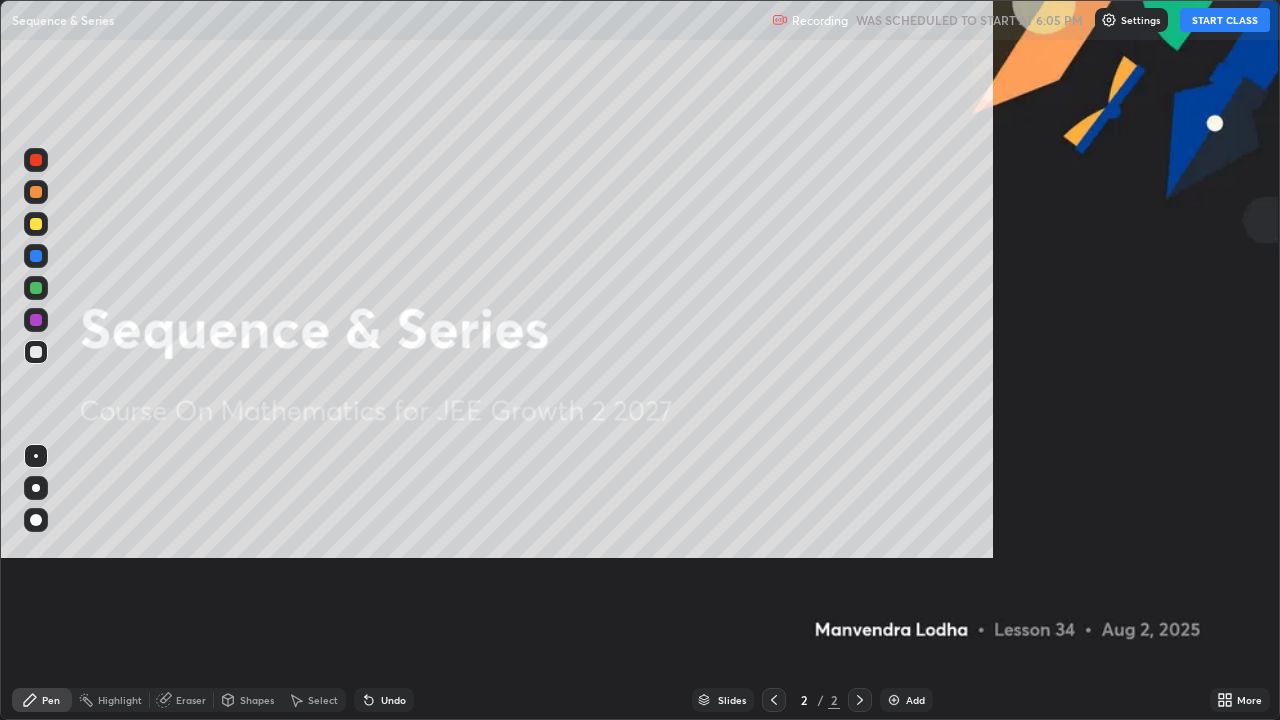 scroll, scrollTop: 99280, scrollLeft: 98720, axis: both 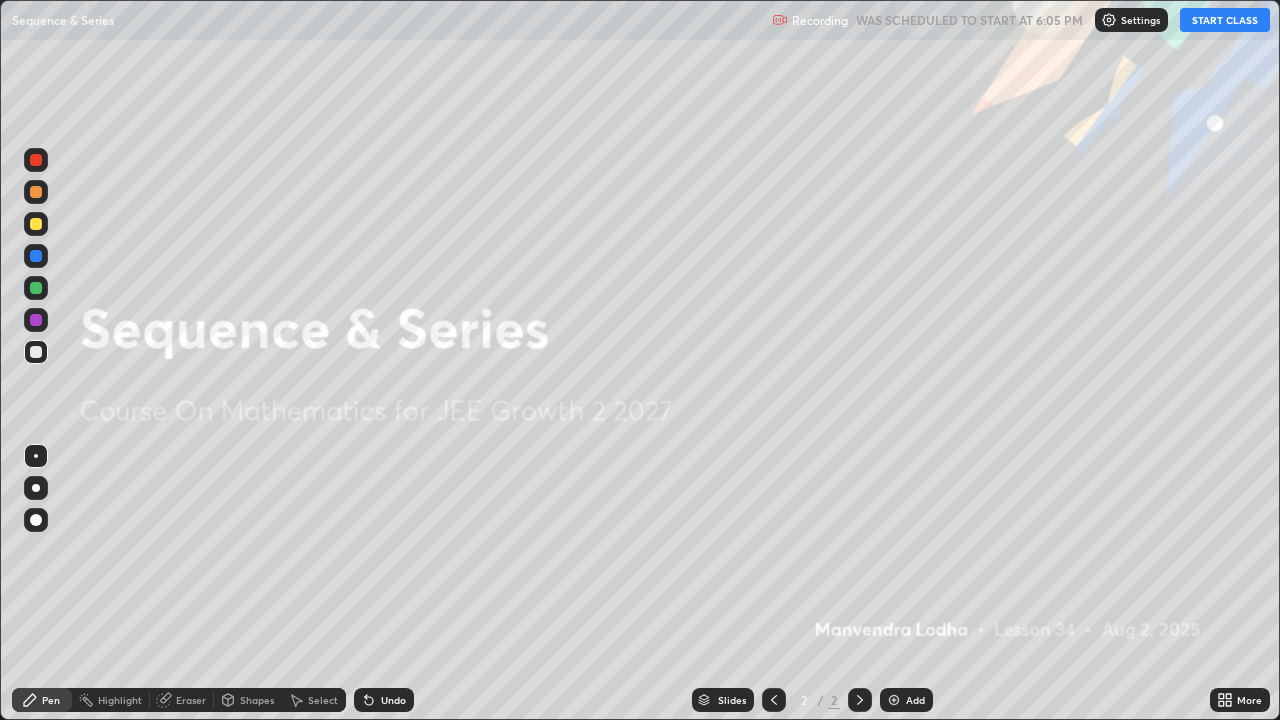 click on "START CLASS" at bounding box center (1225, 20) 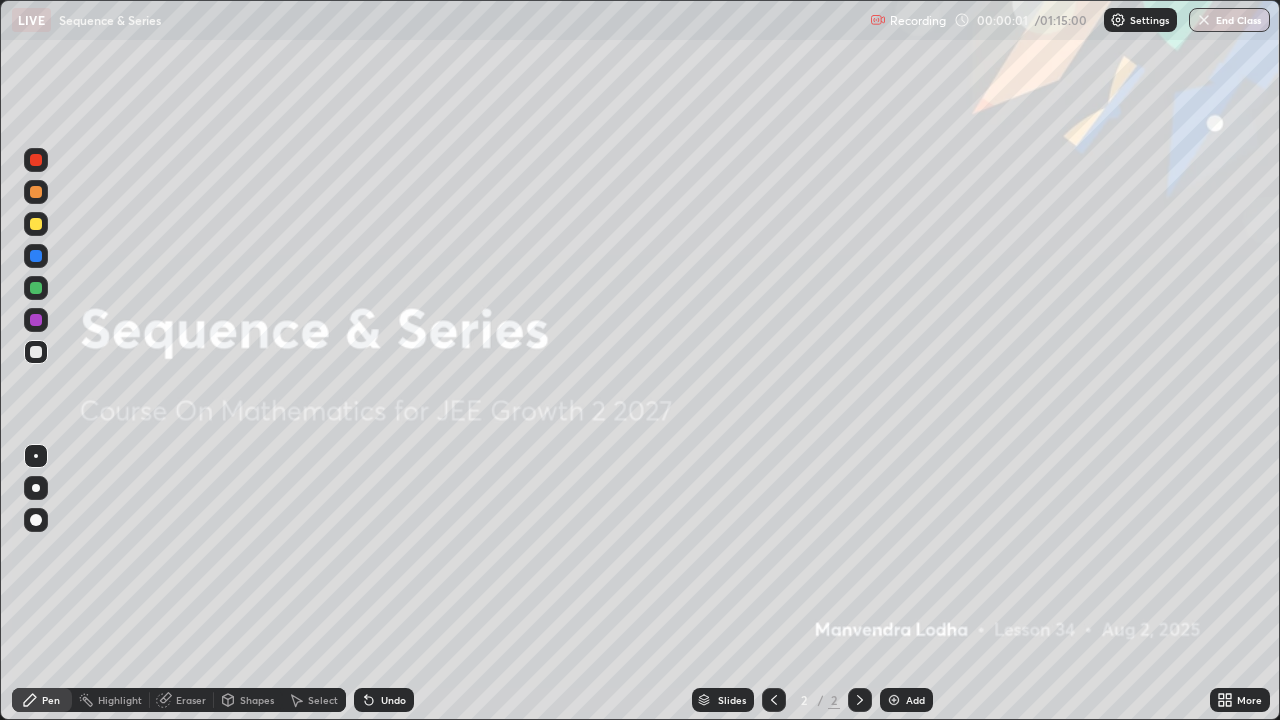 click on "Add" at bounding box center (915, 700) 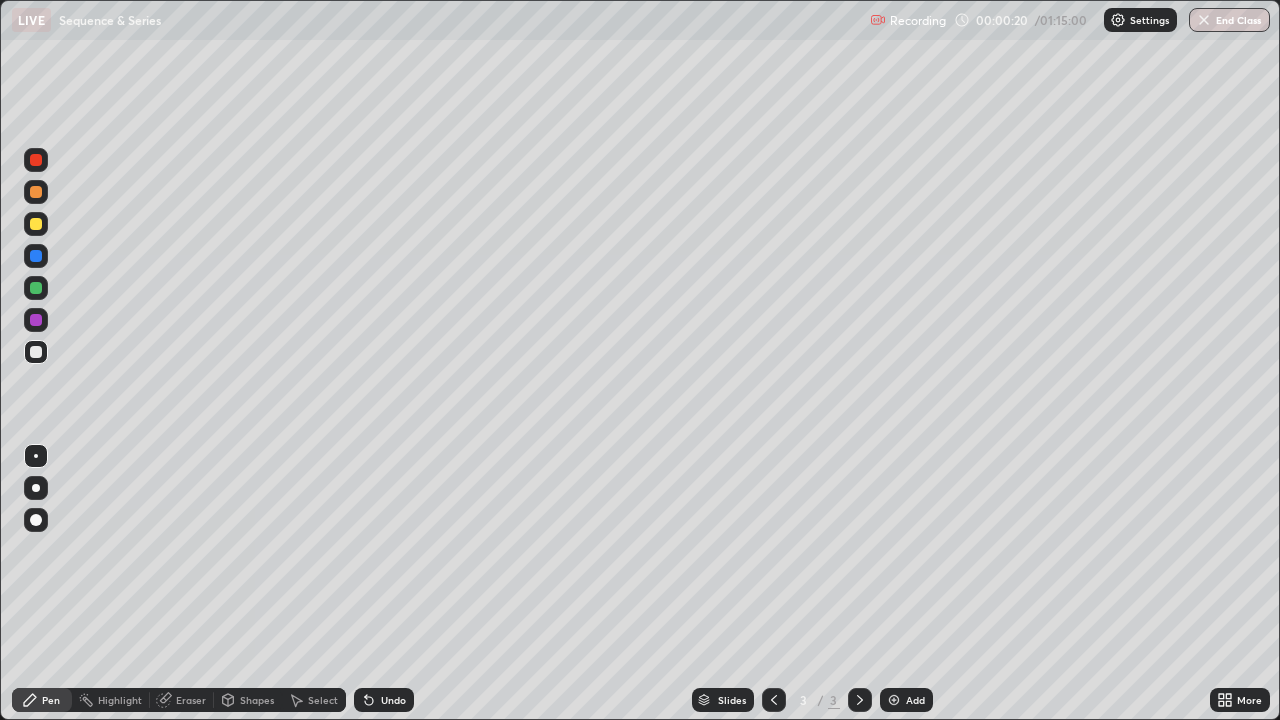 click at bounding box center [36, 224] 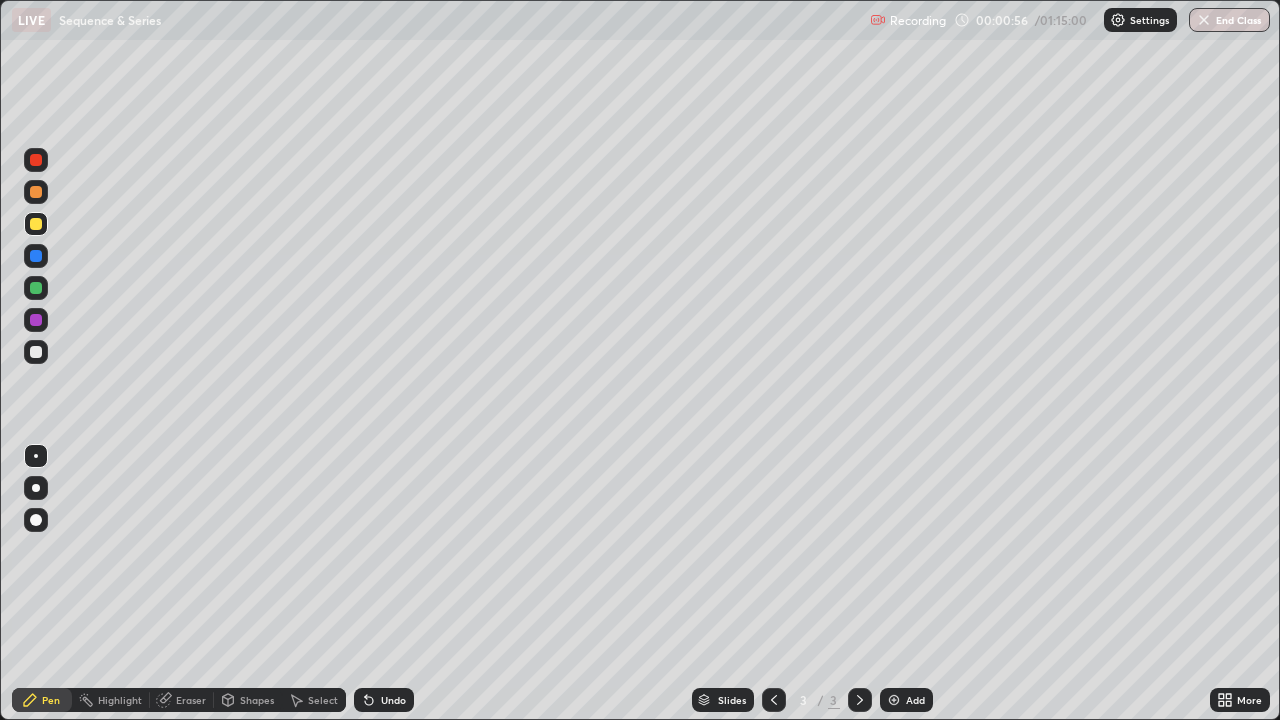 click at bounding box center (36, 352) 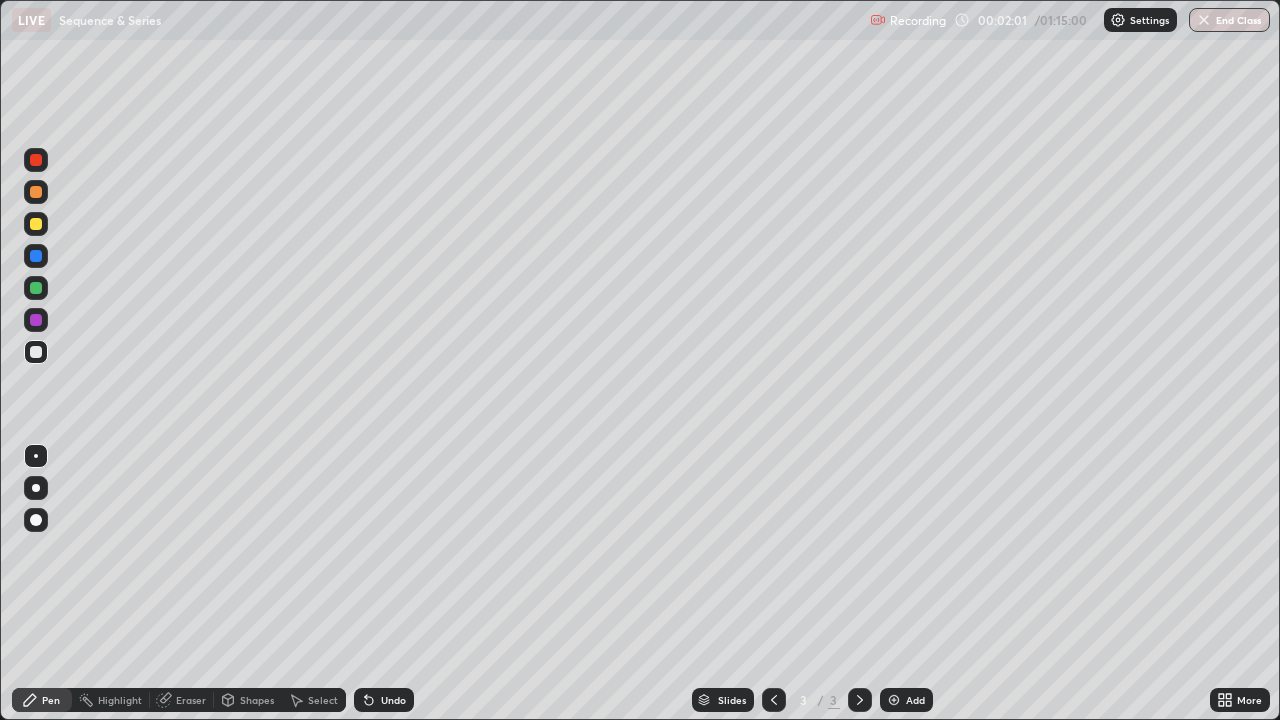 click at bounding box center (36, 224) 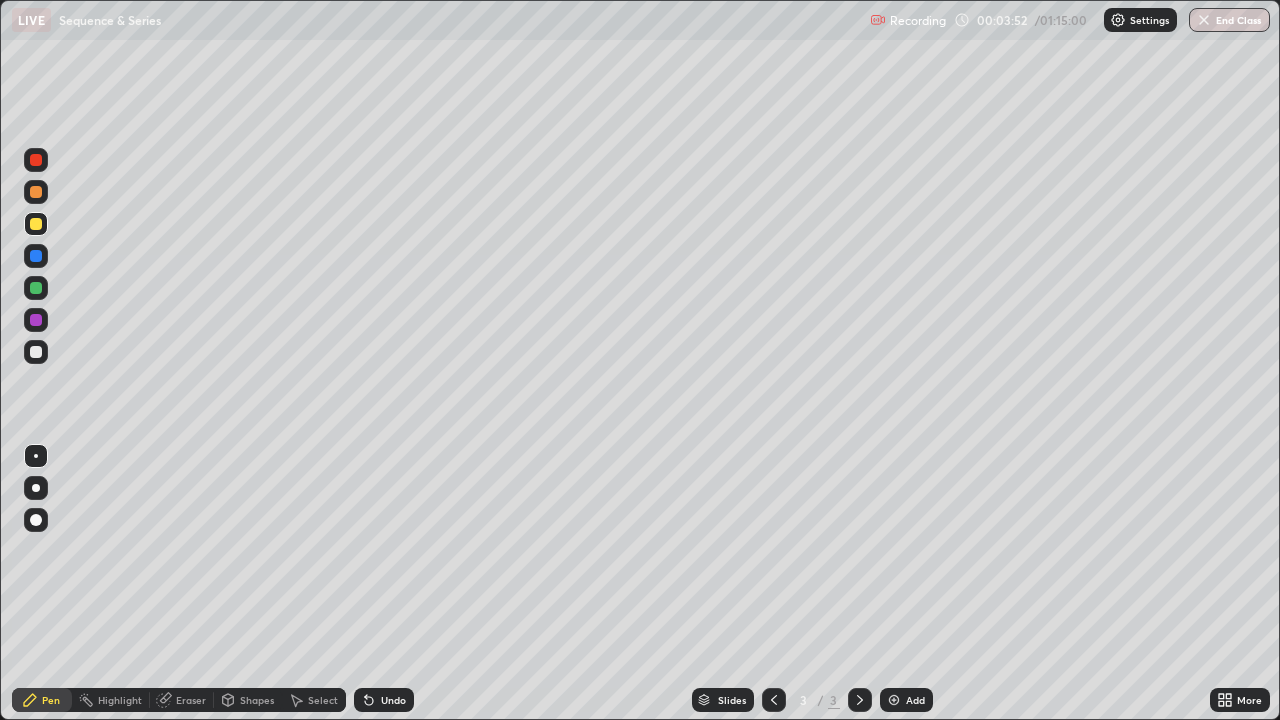 click on "Add" at bounding box center [915, 700] 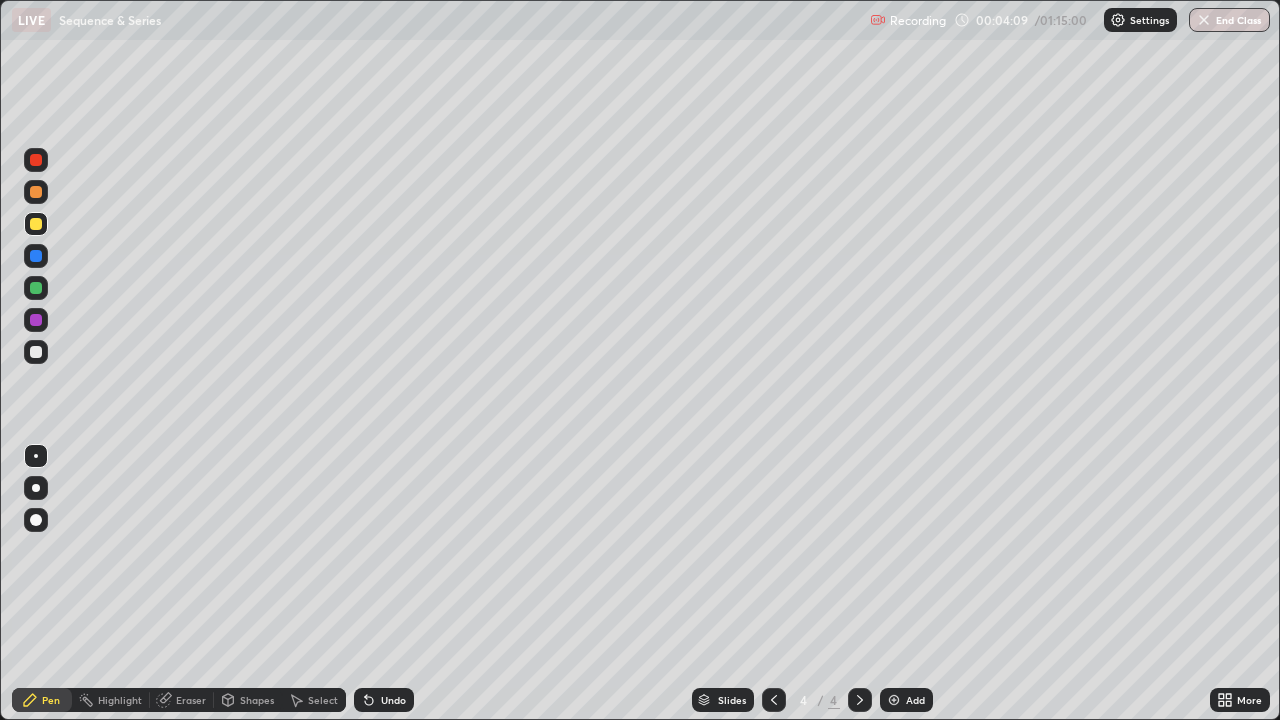 click at bounding box center (36, 352) 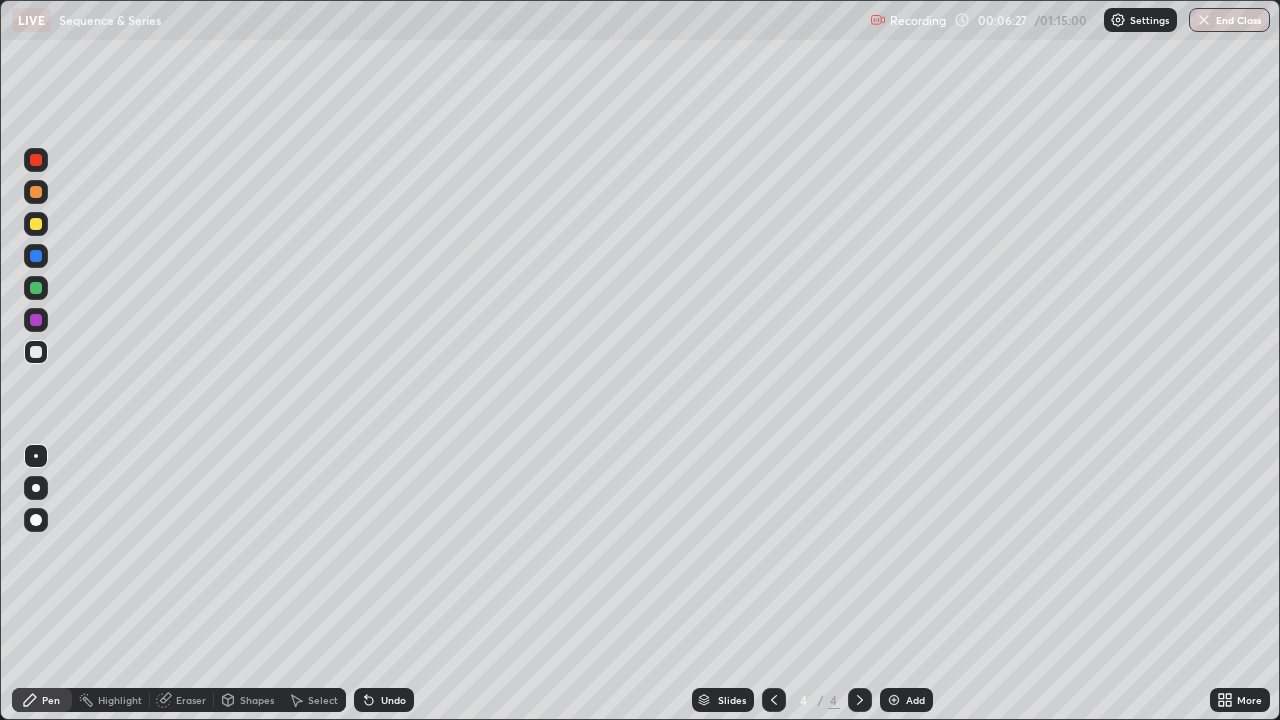click at bounding box center (36, 288) 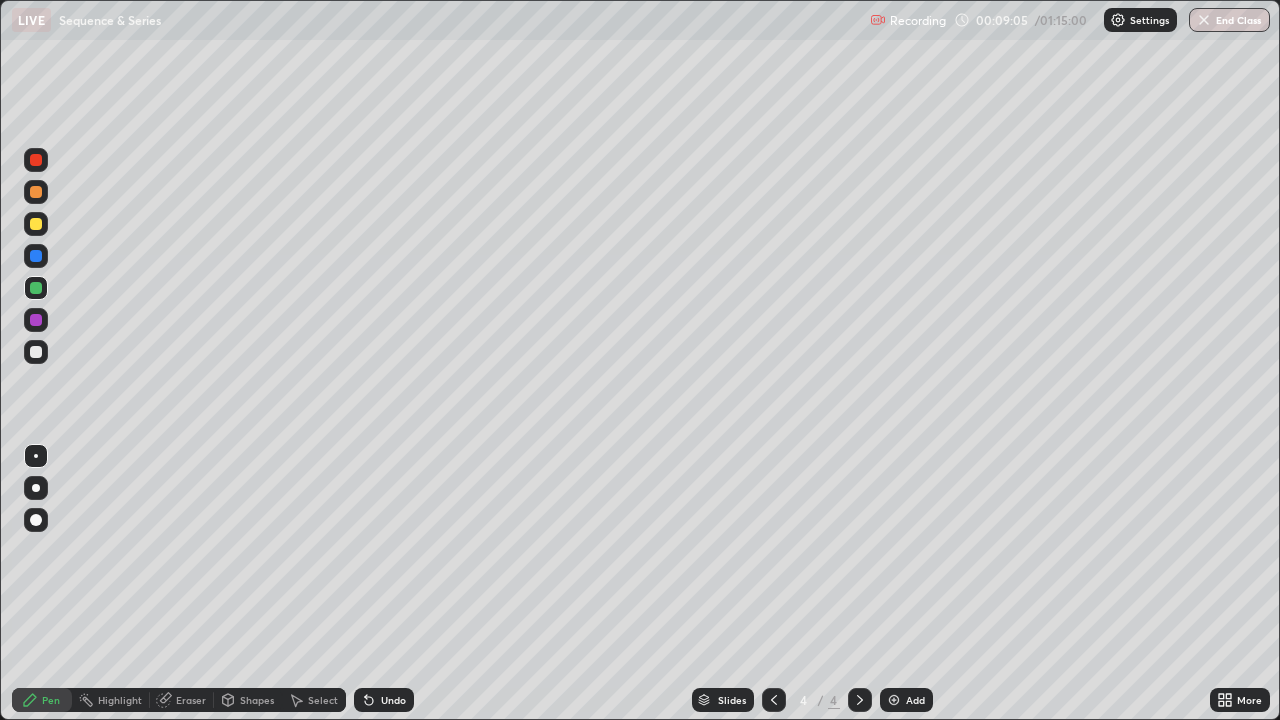 click on "Add" at bounding box center (915, 700) 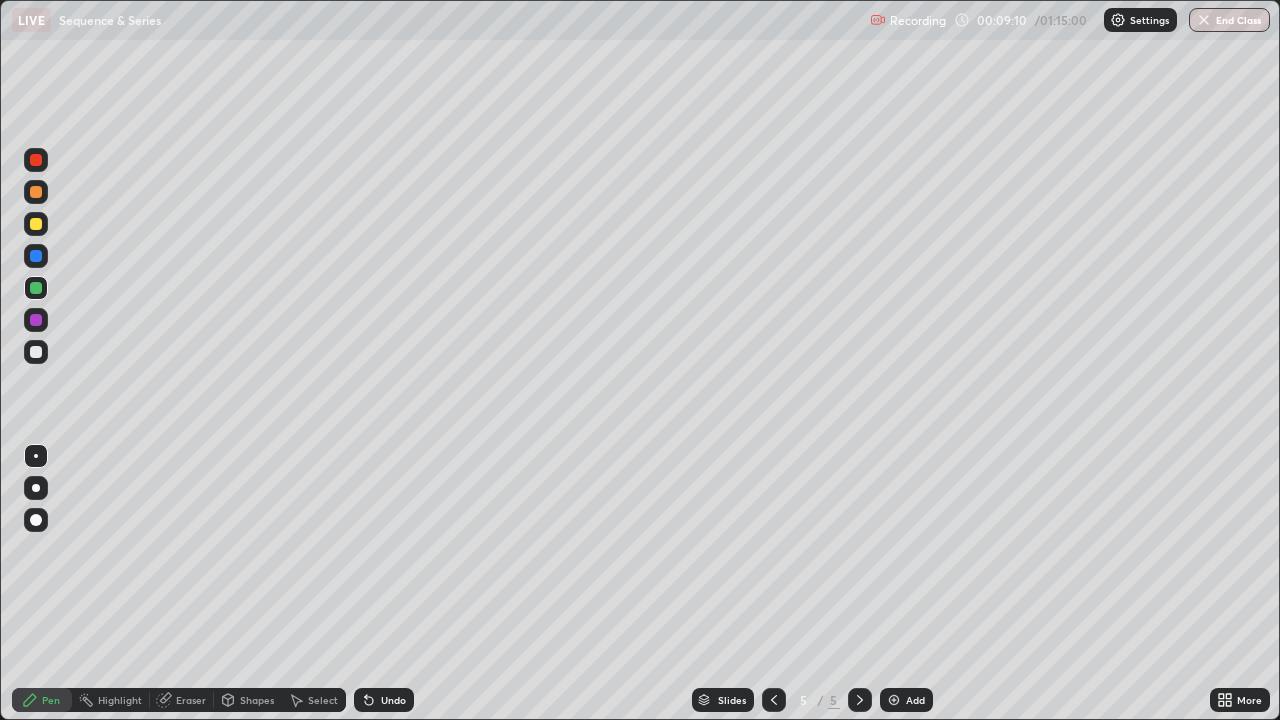 click at bounding box center [36, 224] 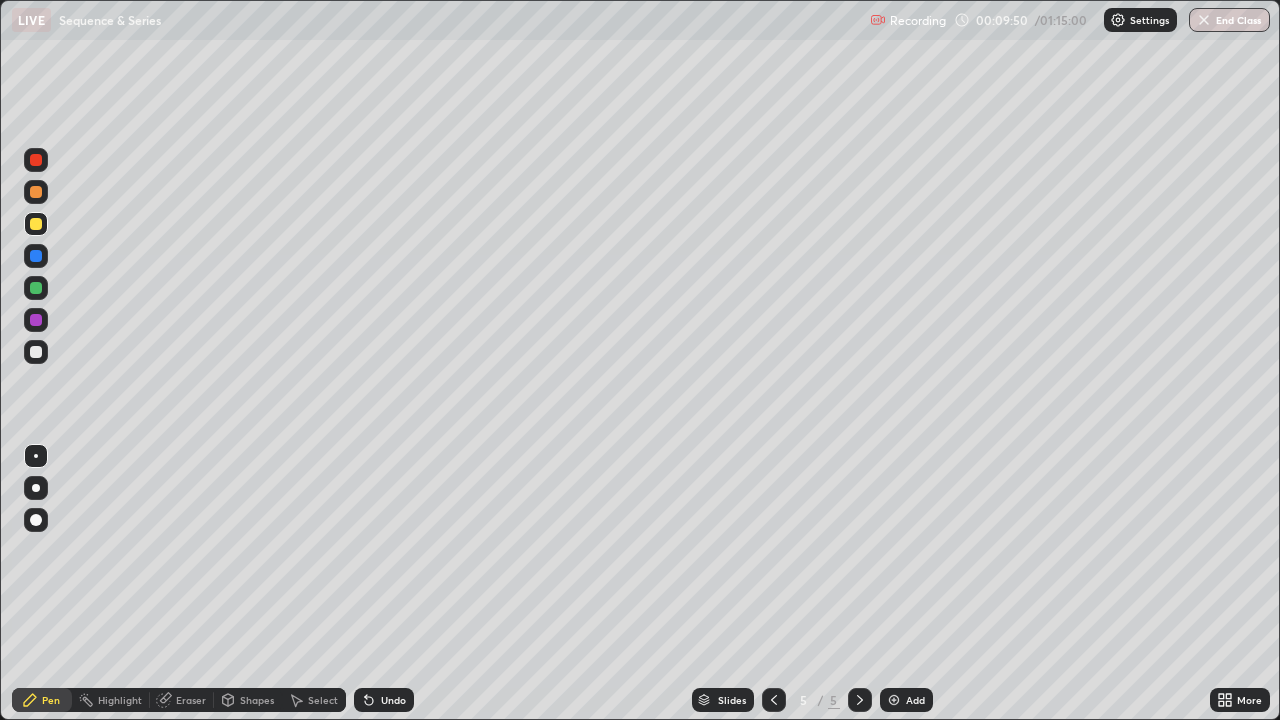 click at bounding box center (36, 352) 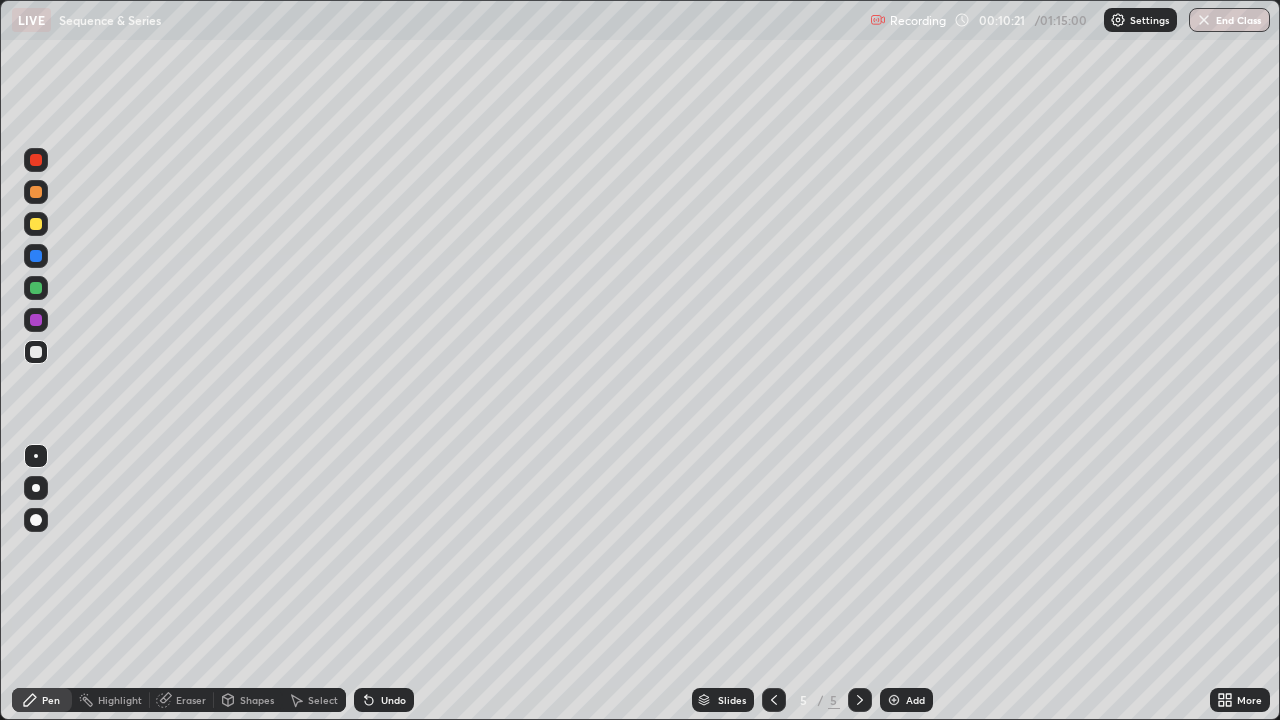 click at bounding box center (36, 288) 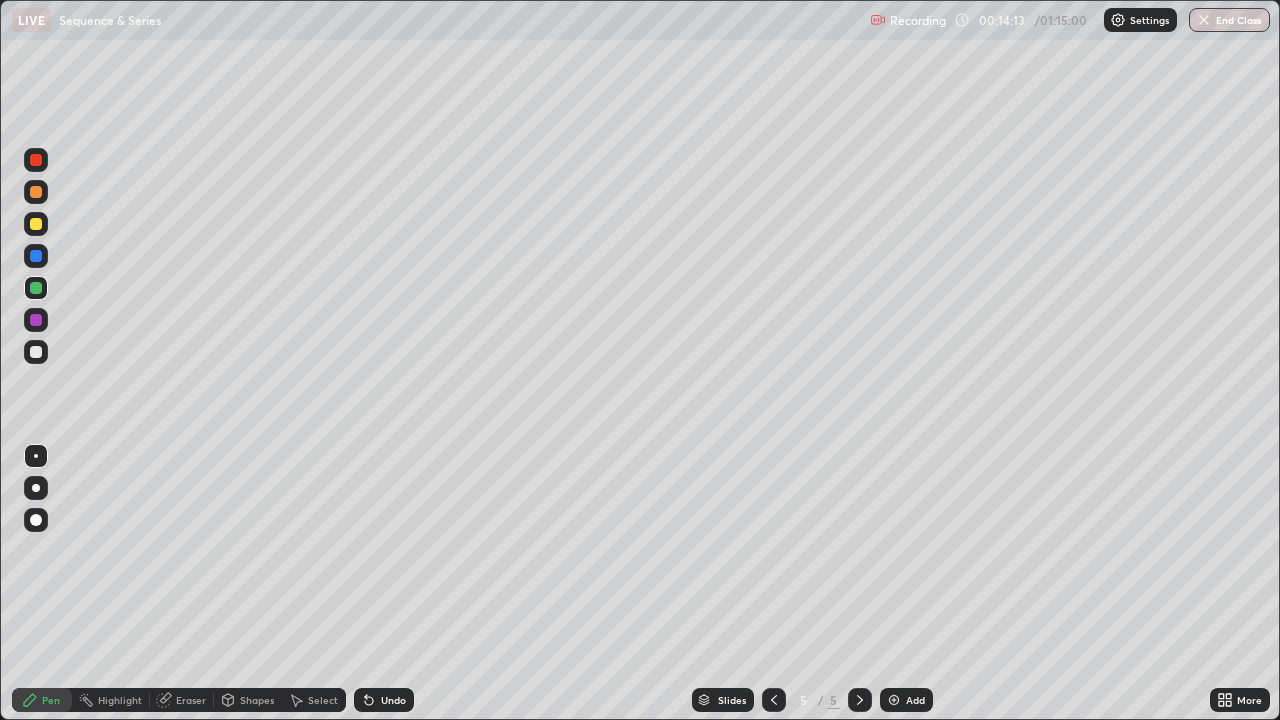 click on "Add" at bounding box center (915, 700) 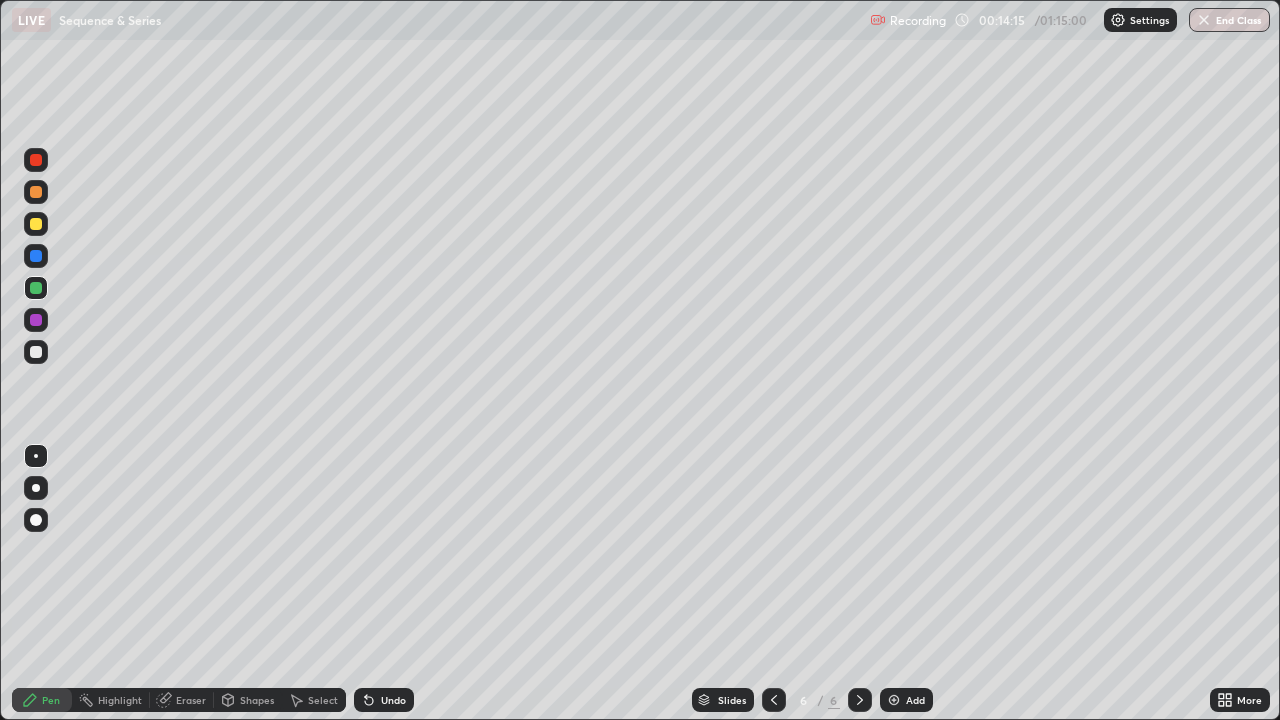 click at bounding box center [36, 224] 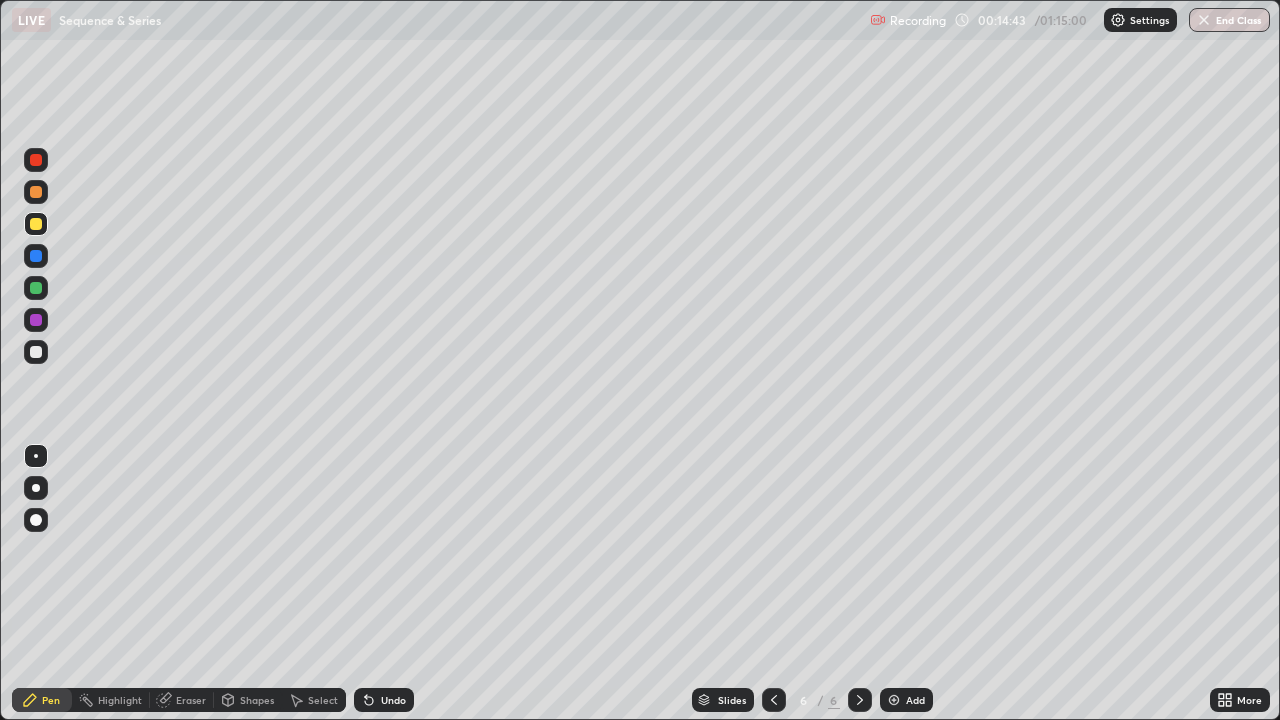 click at bounding box center (36, 352) 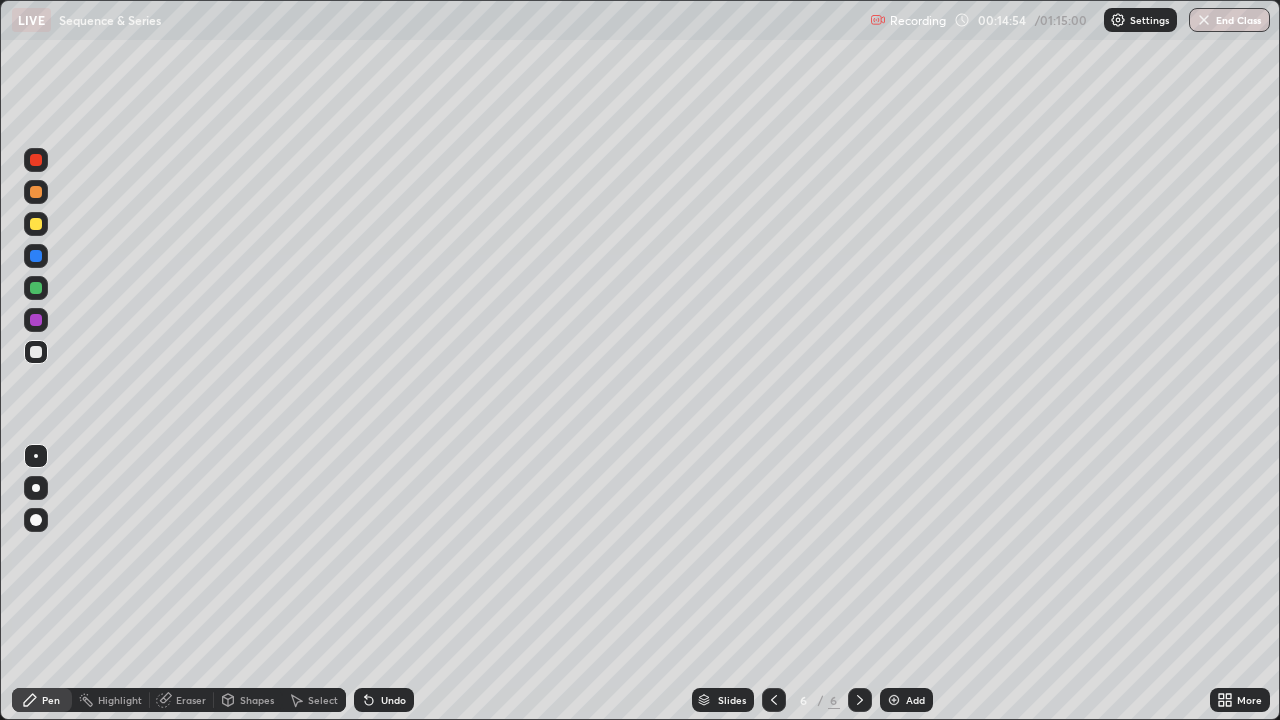 click on "Undo" at bounding box center (393, 700) 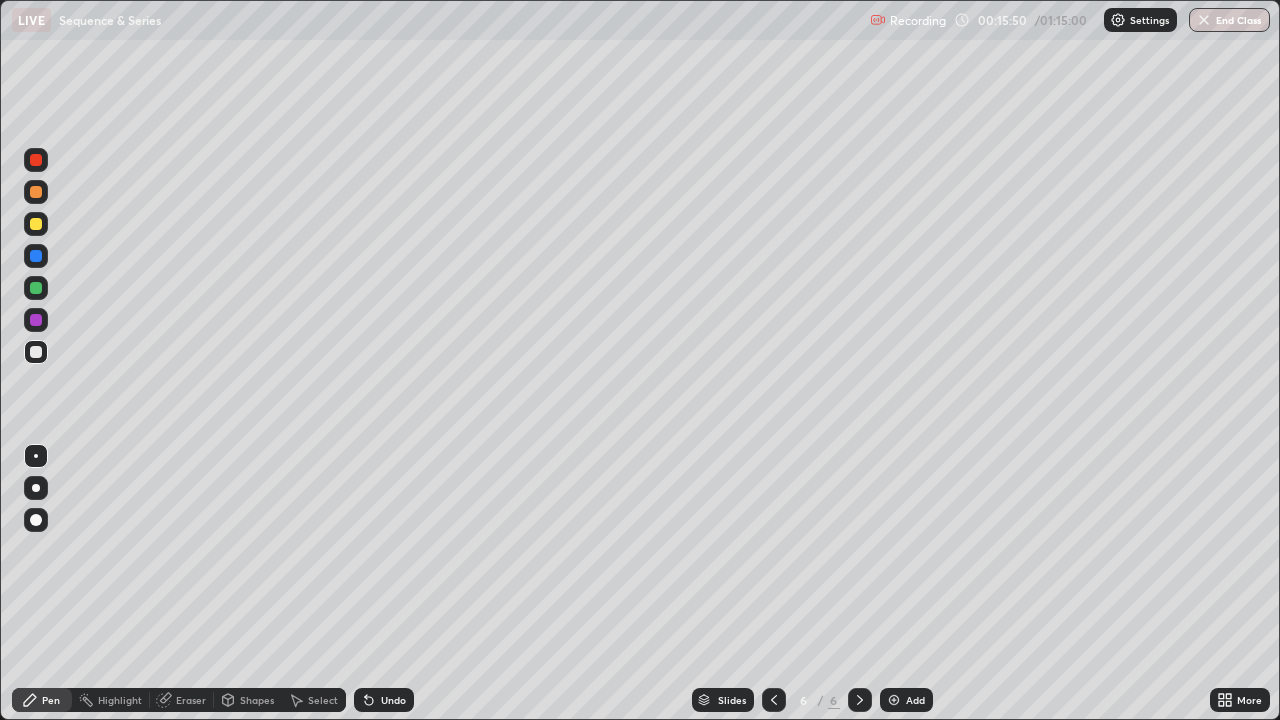 click at bounding box center (36, 288) 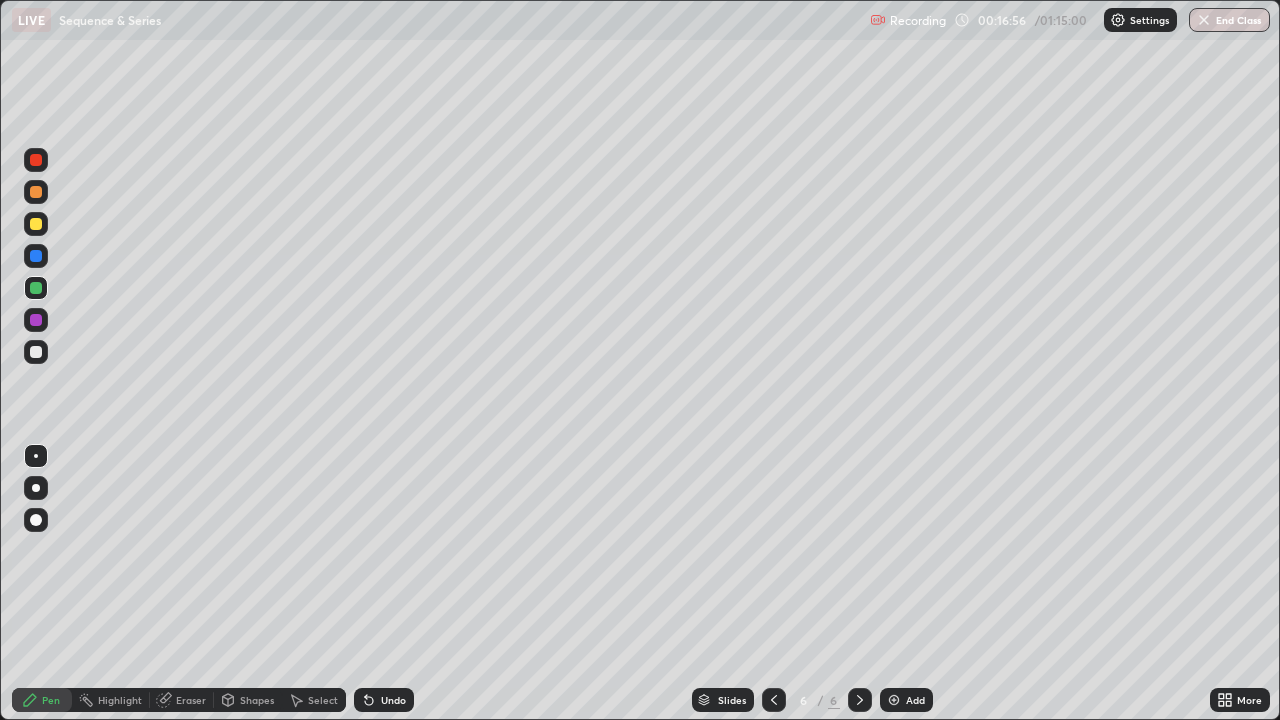 click at bounding box center [36, 352] 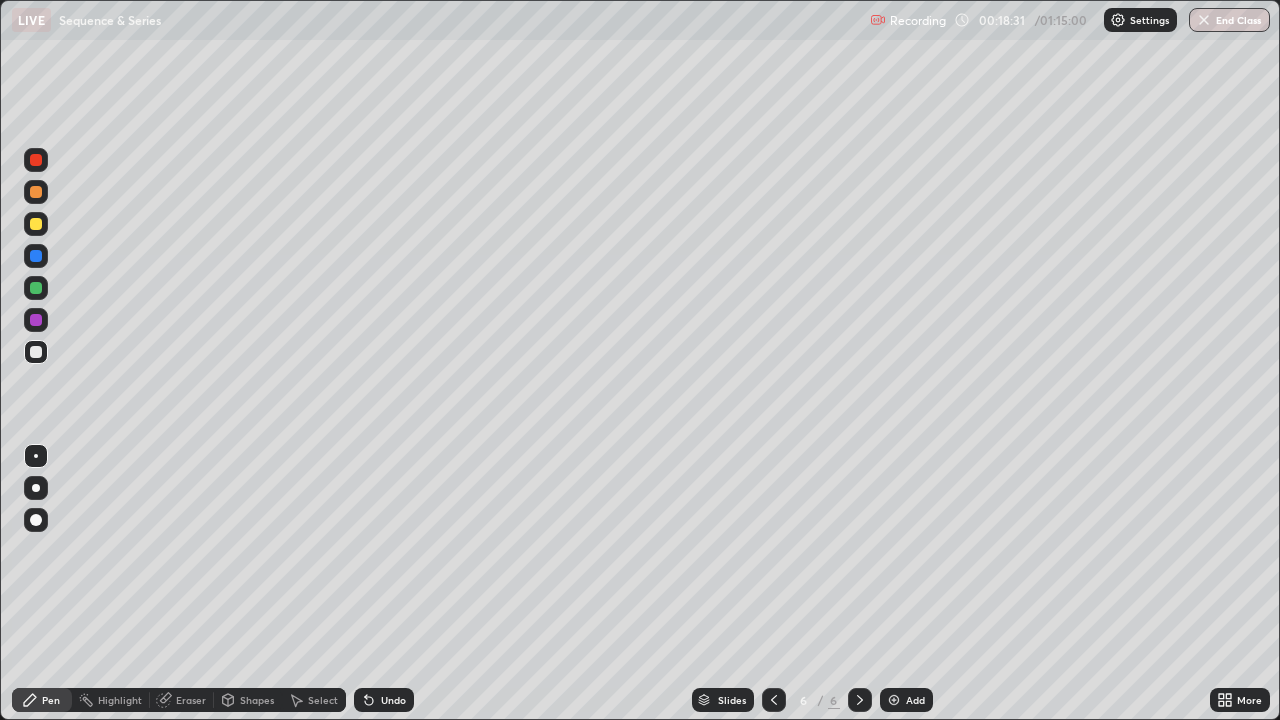 click on "Add" at bounding box center [915, 700] 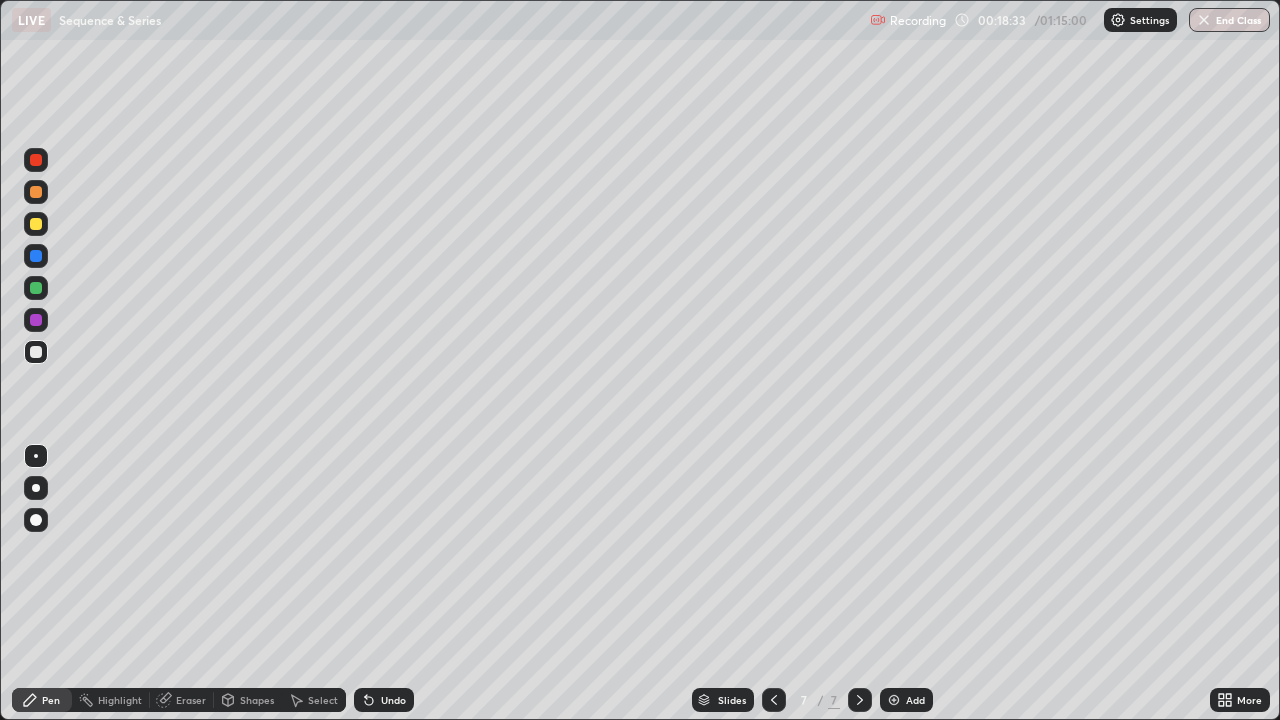 click at bounding box center (36, 224) 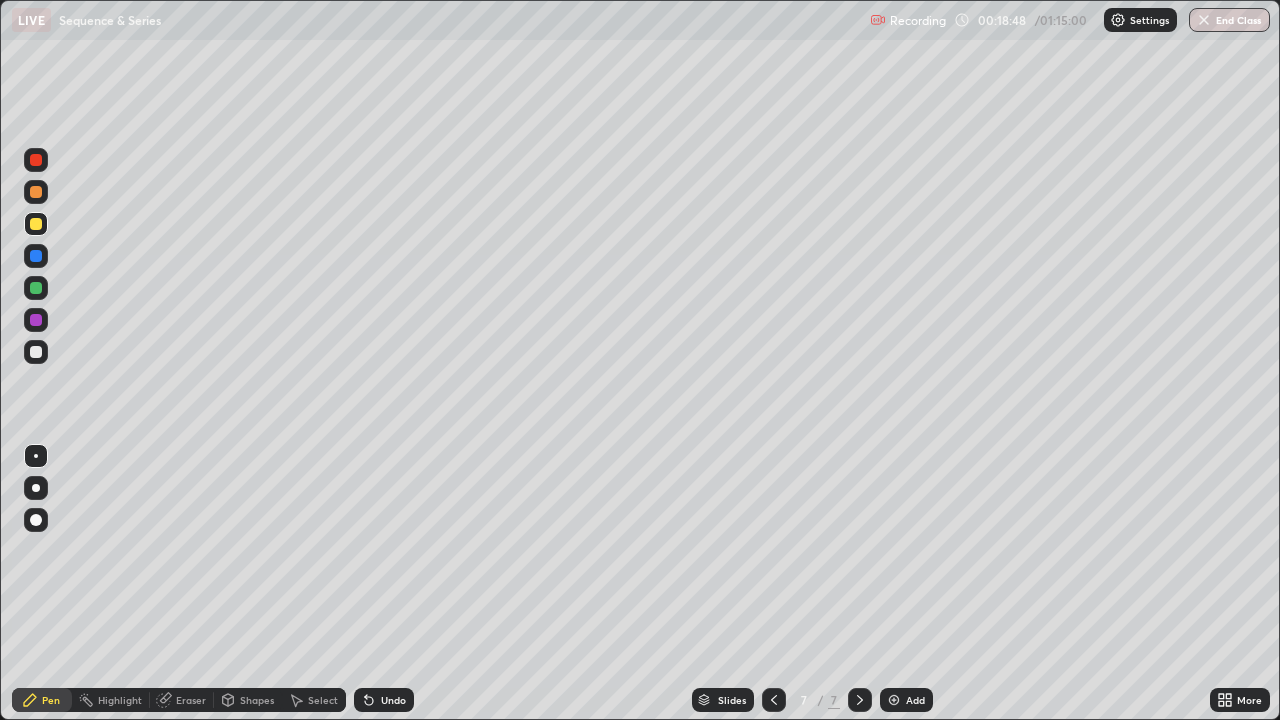 click at bounding box center [36, 352] 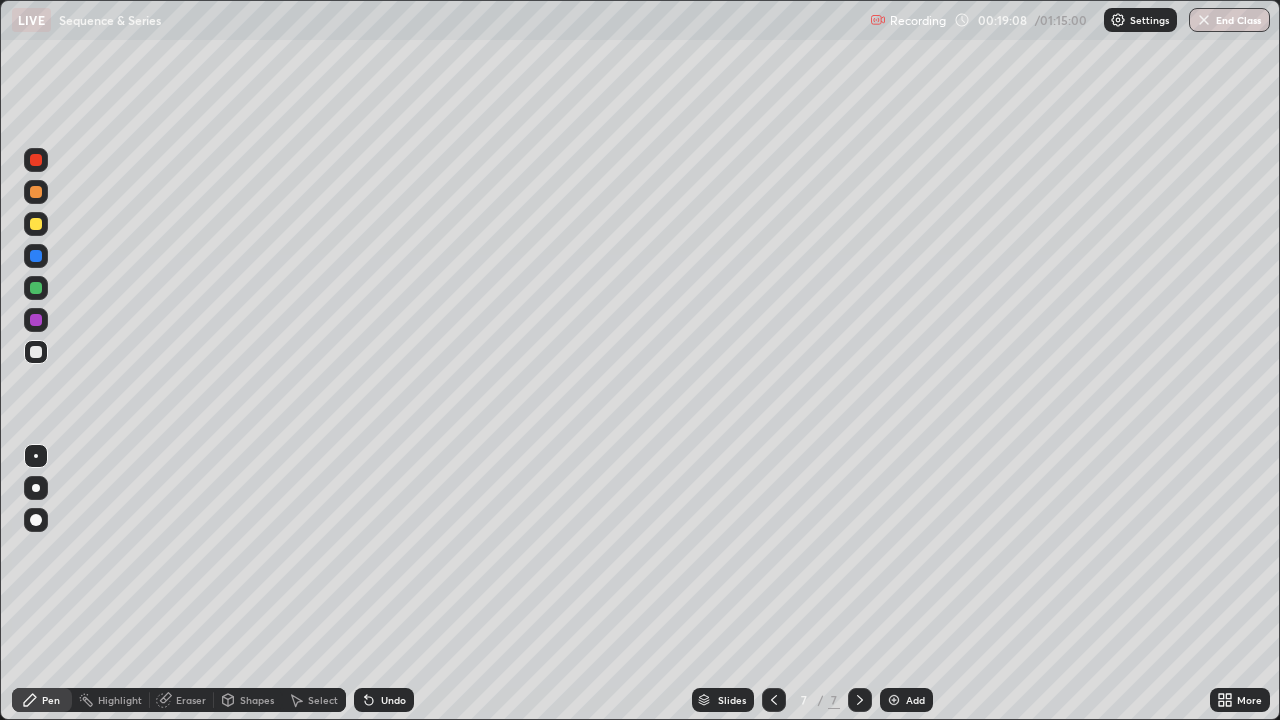 click at bounding box center [36, 288] 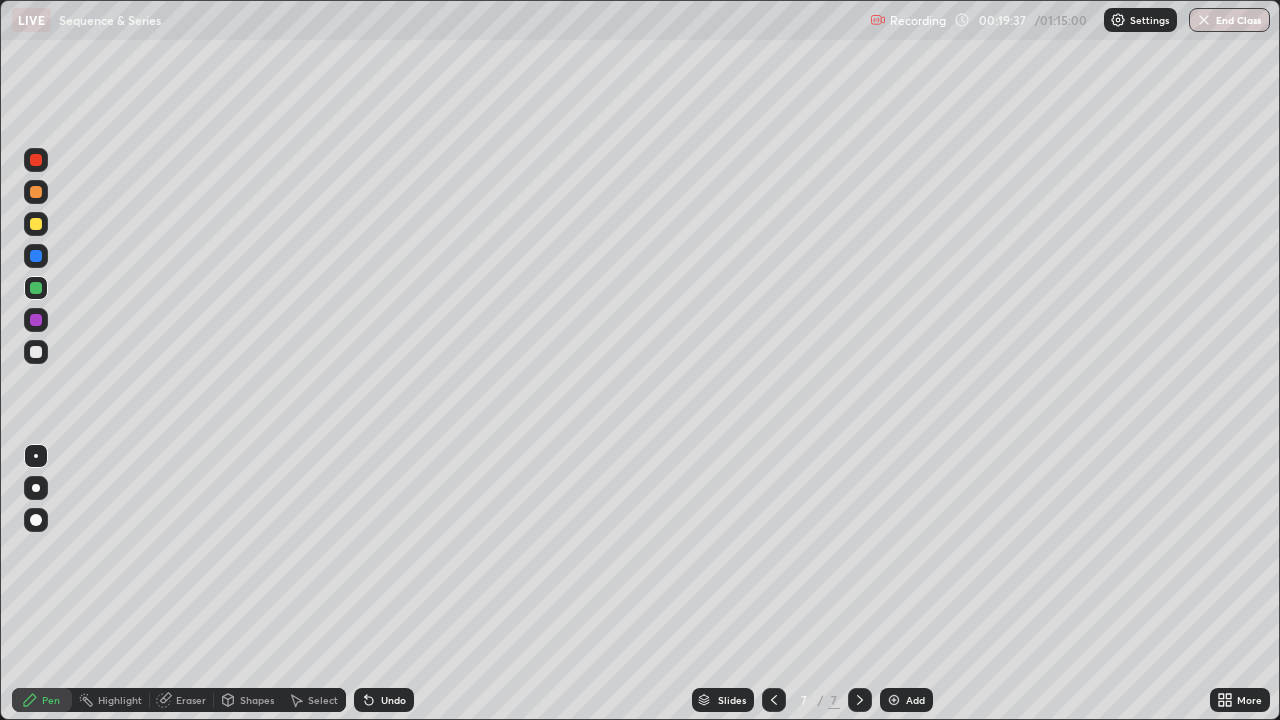 click at bounding box center [36, 352] 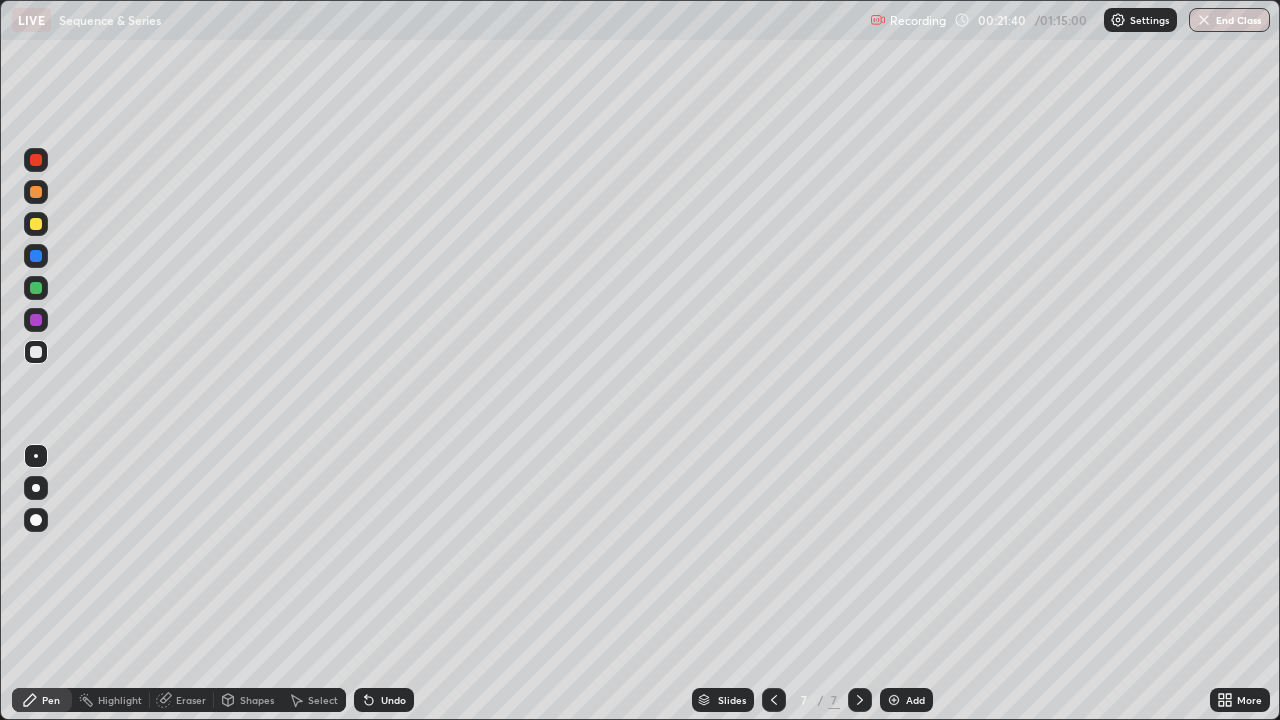 click on "Add" at bounding box center [915, 700] 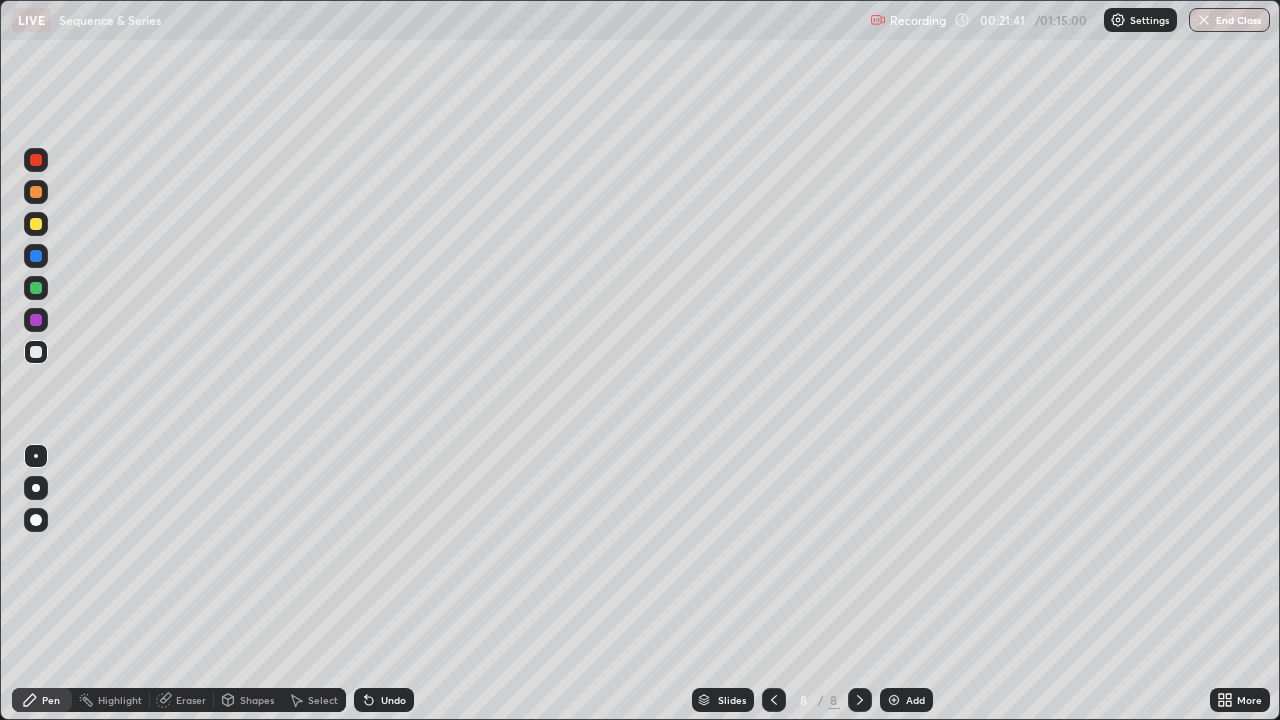click at bounding box center (36, 224) 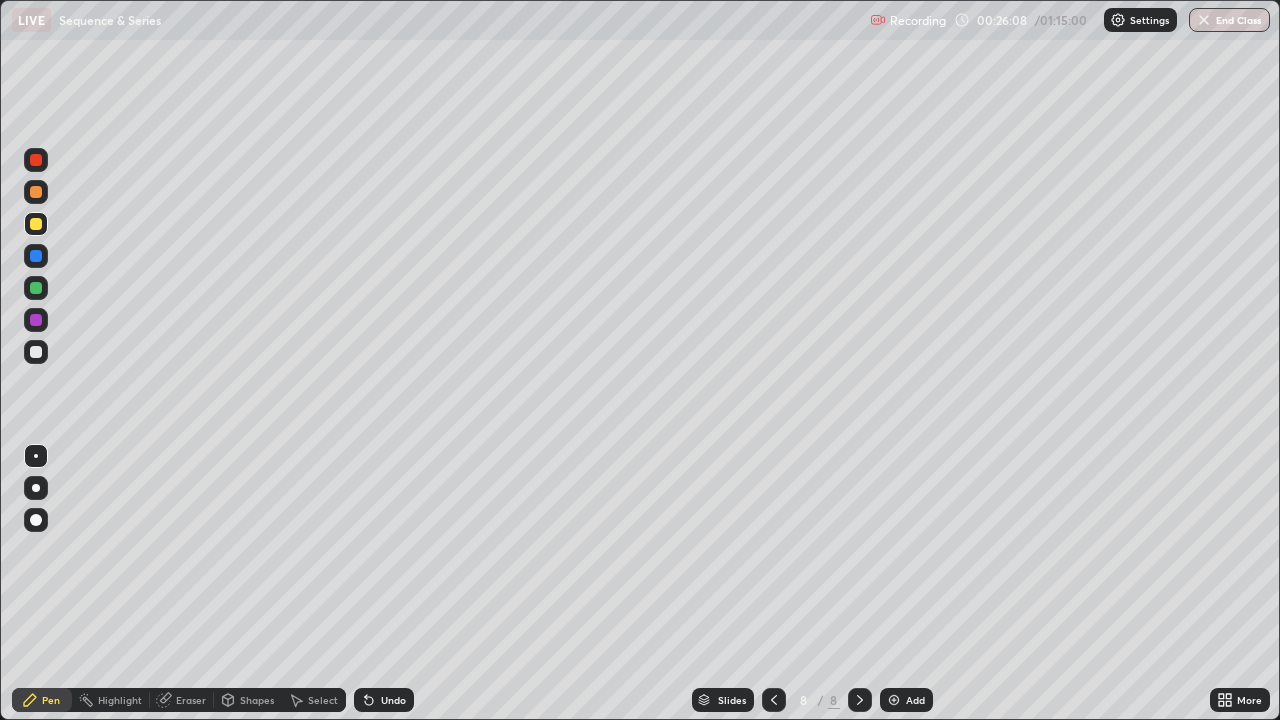 click at bounding box center [36, 352] 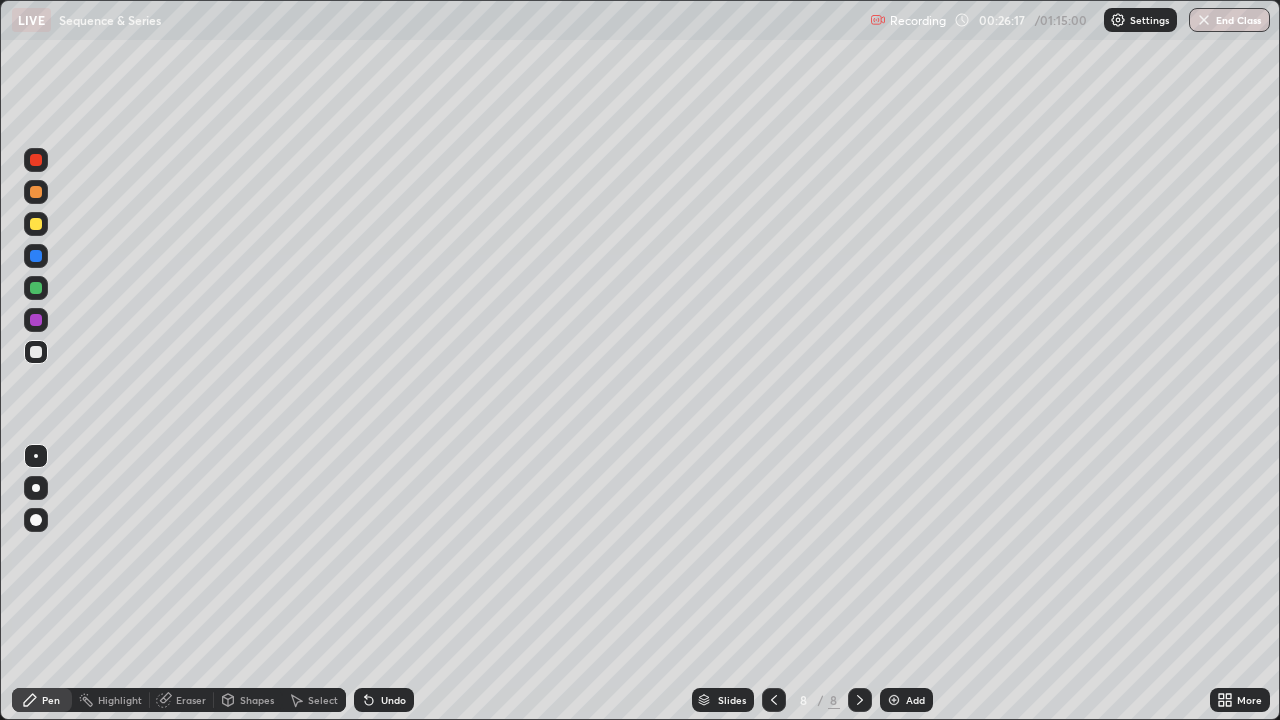 click 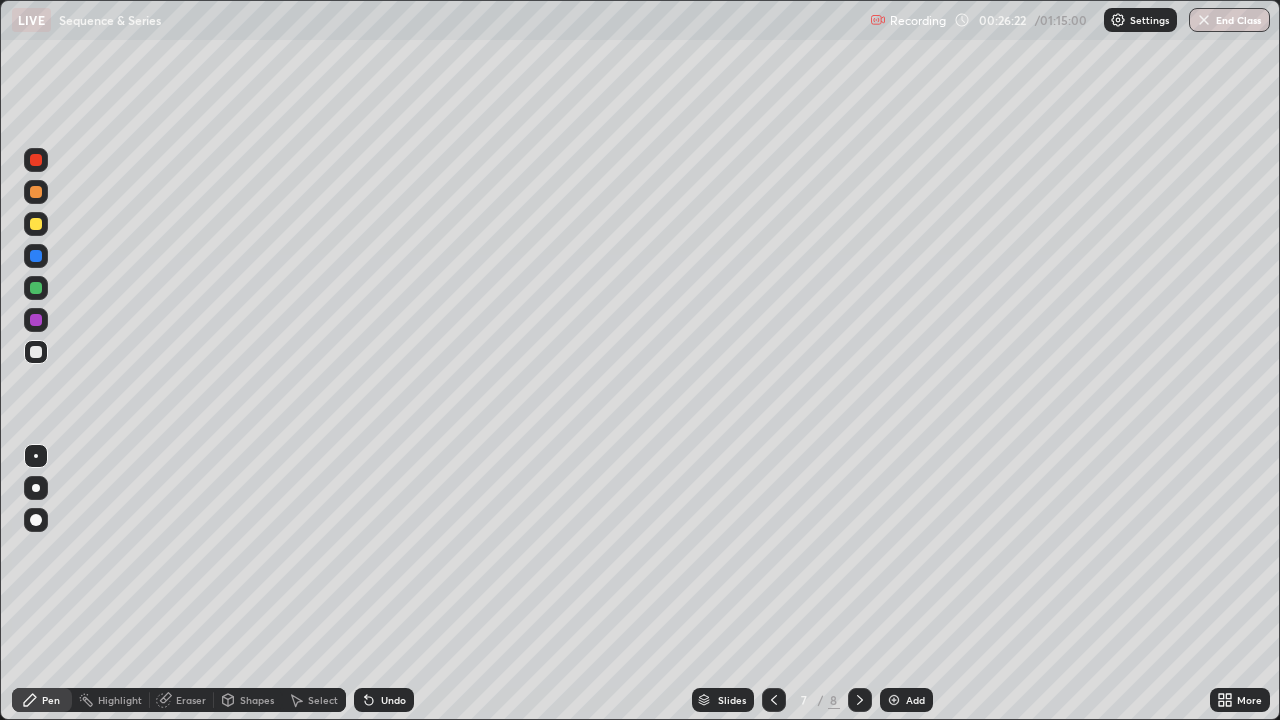 click at bounding box center (774, 700) 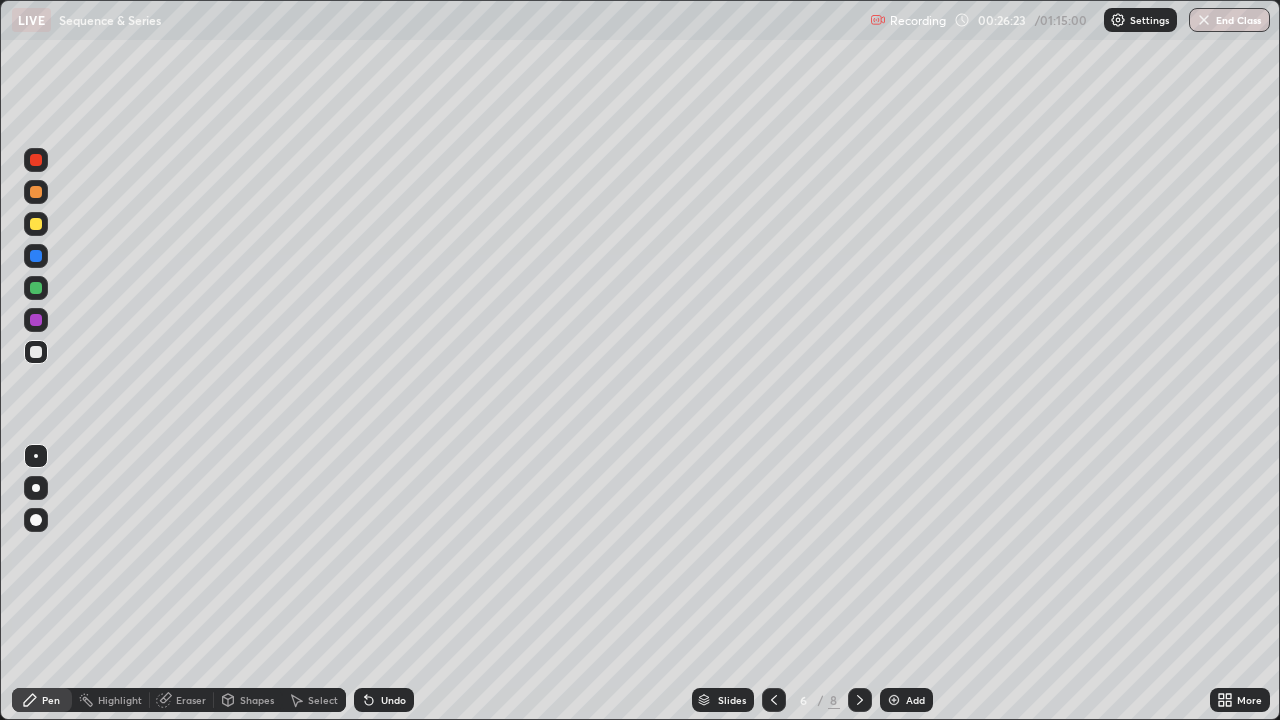 click 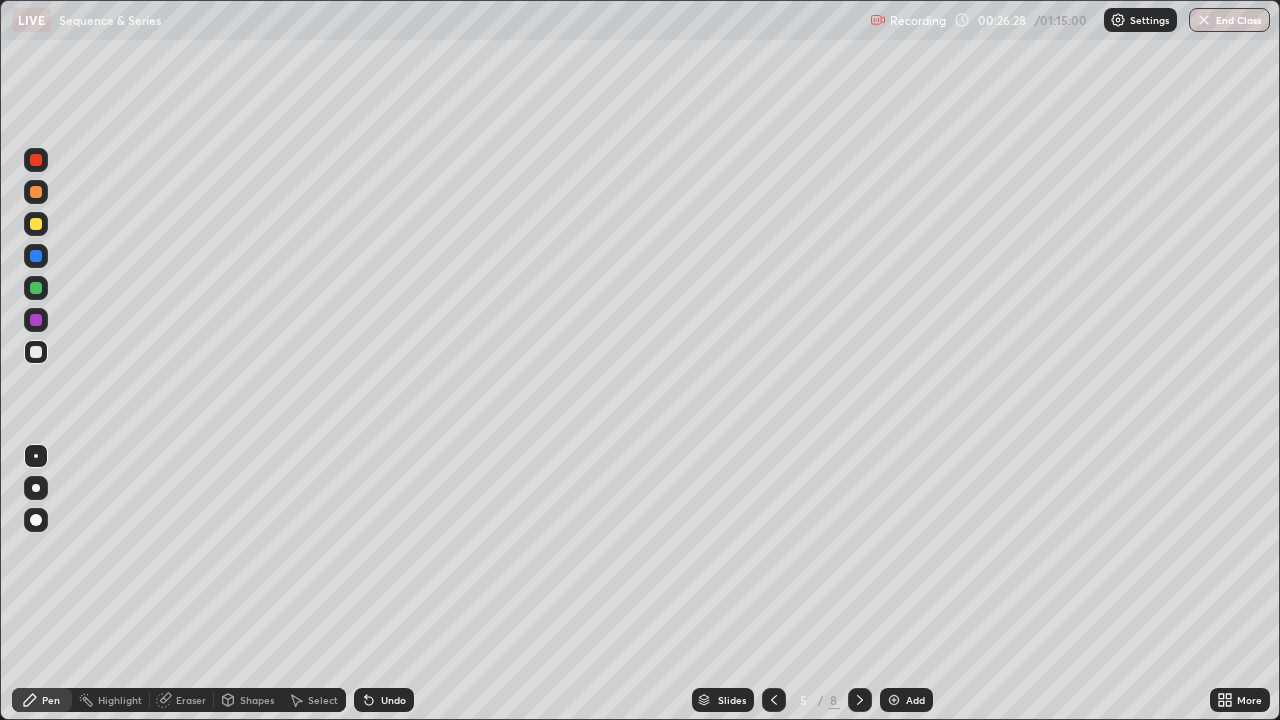 click 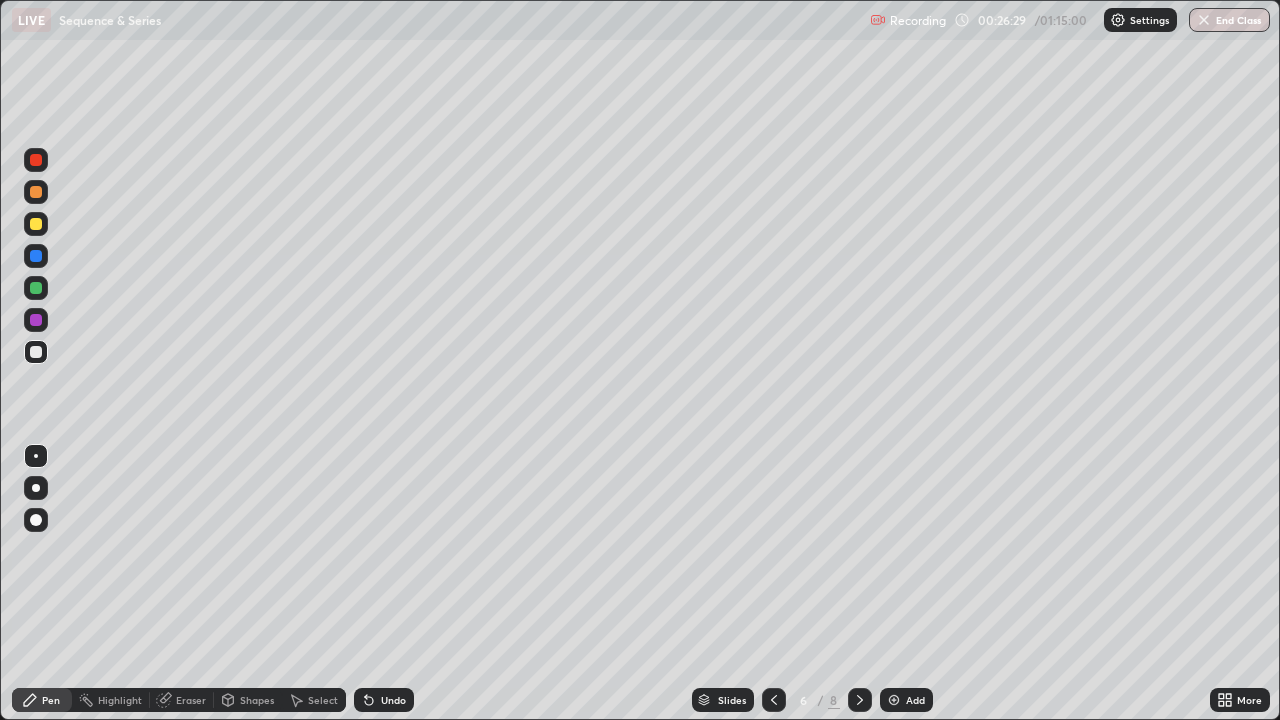click 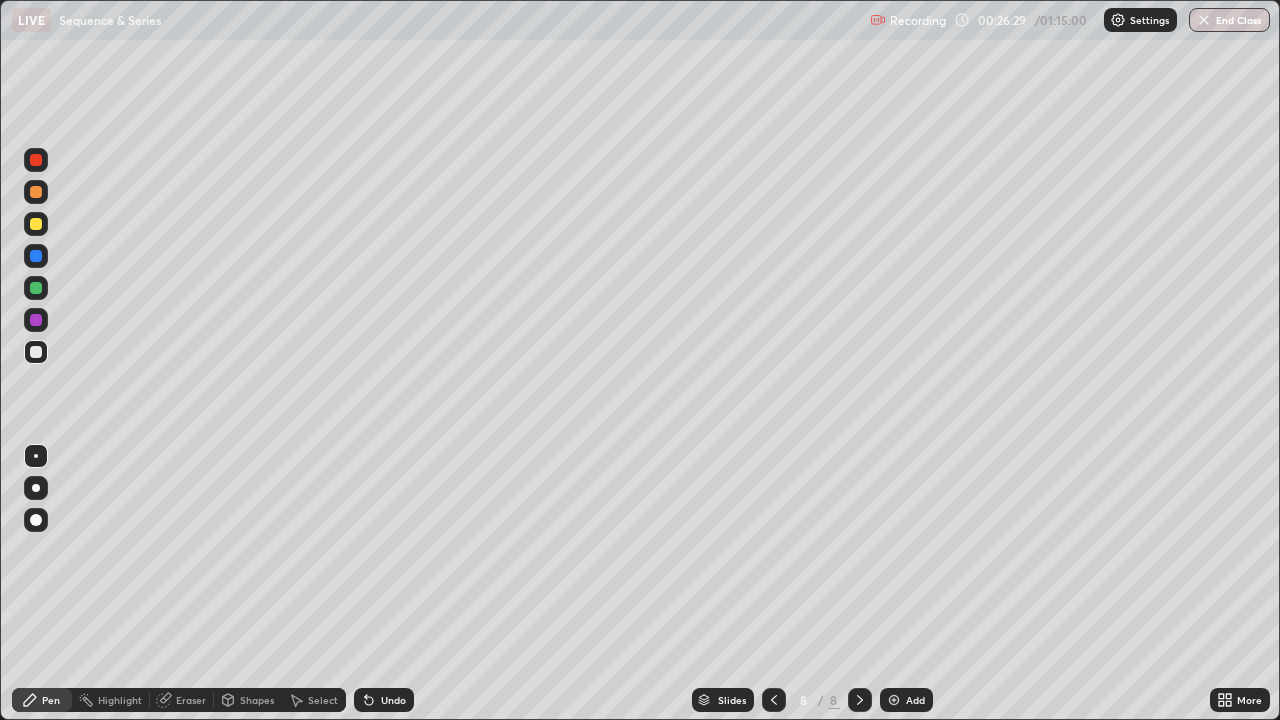 click 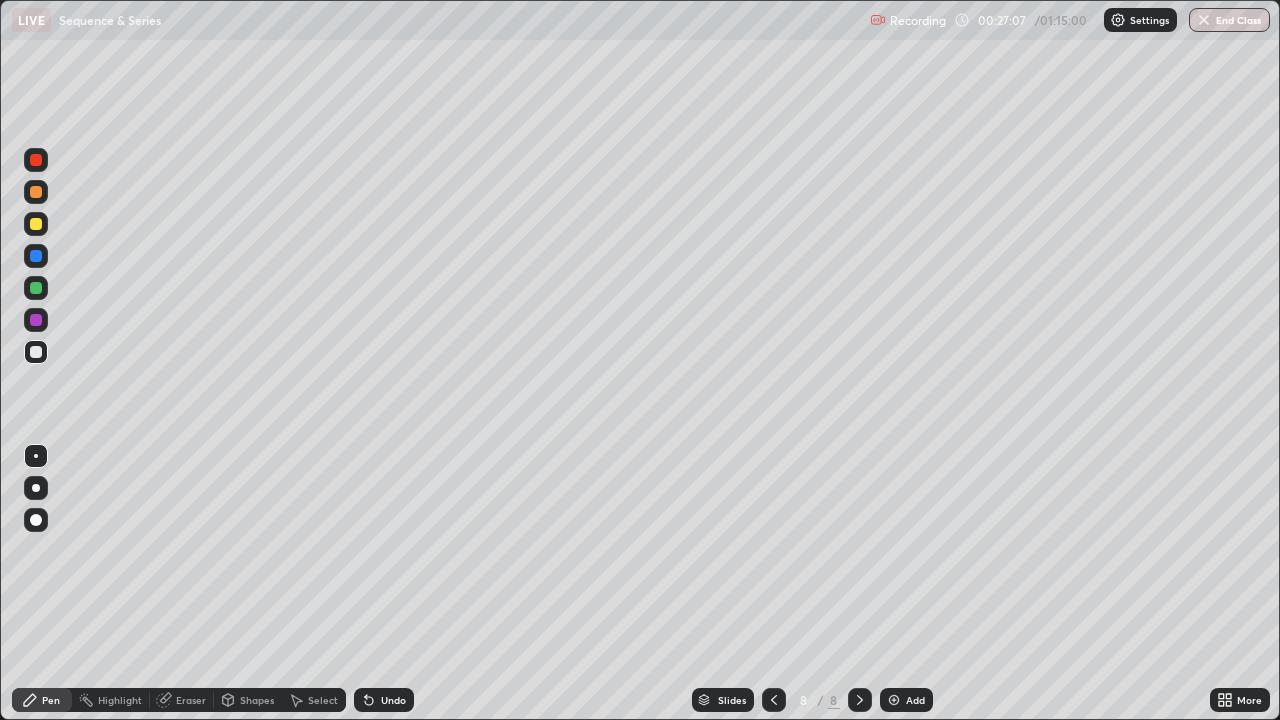 click at bounding box center (36, 288) 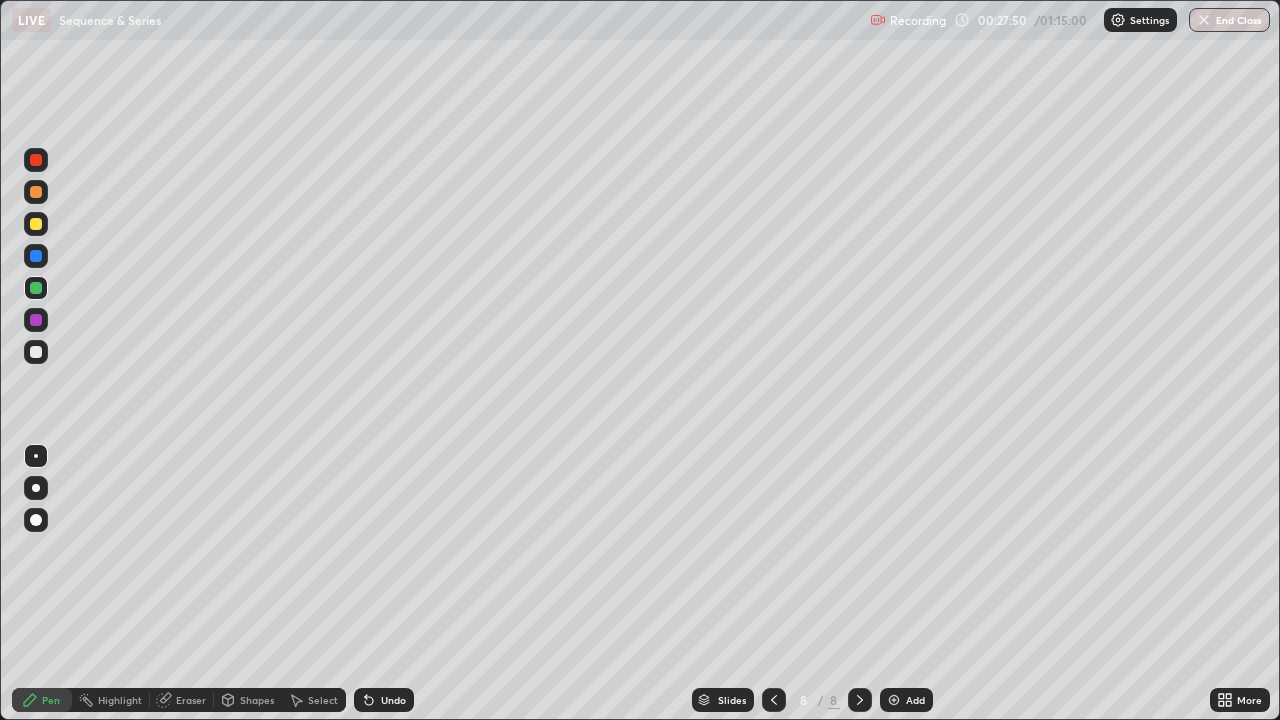 click on "Eraser" at bounding box center (191, 700) 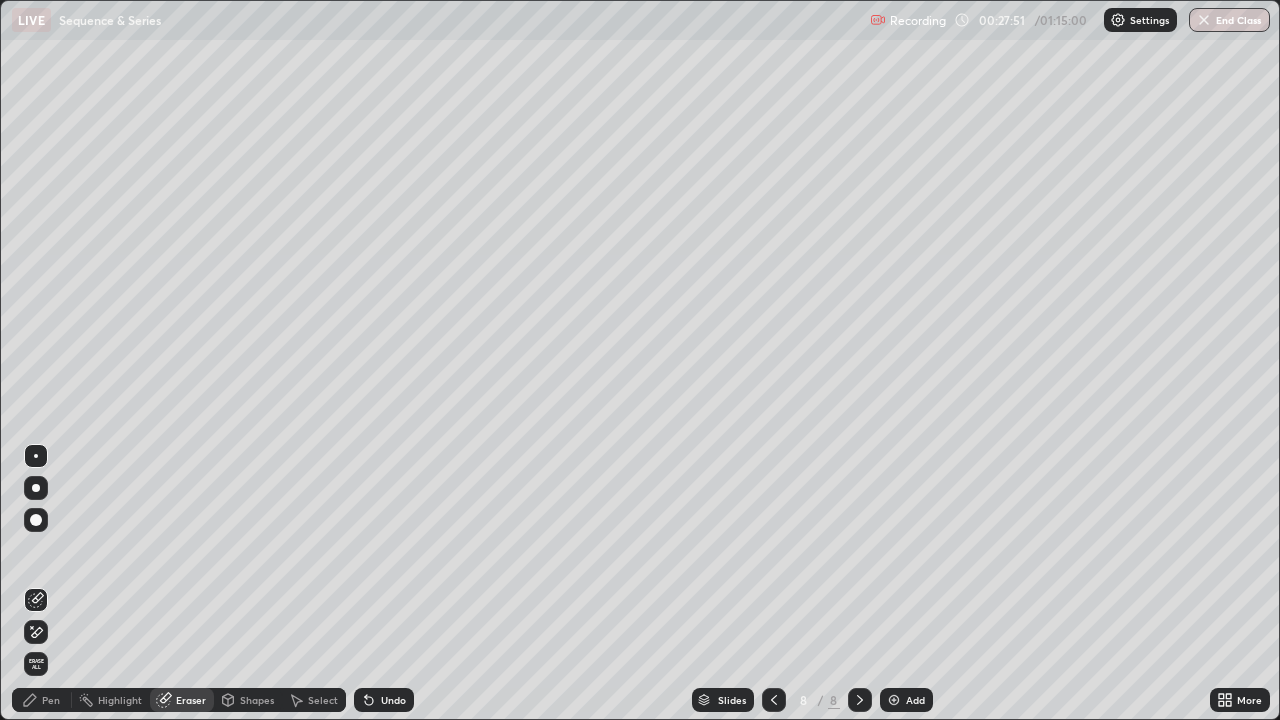 click at bounding box center (36, 520) 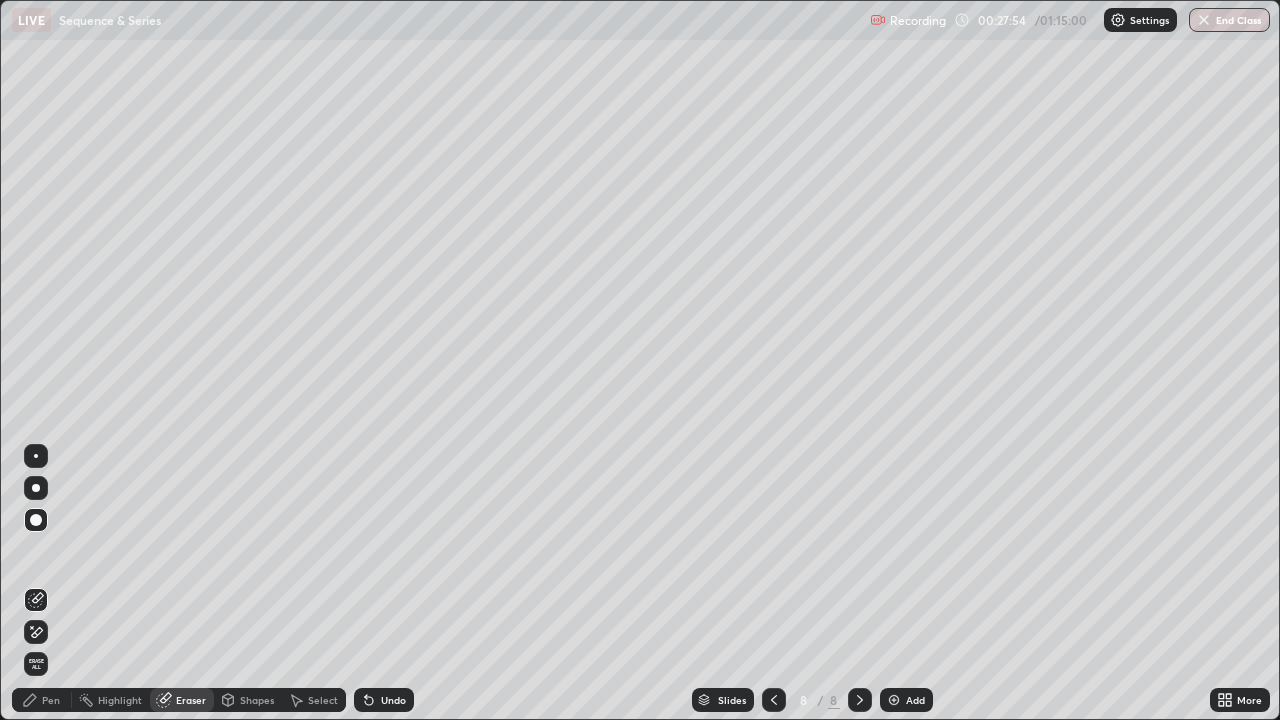click on "Pen" at bounding box center (51, 700) 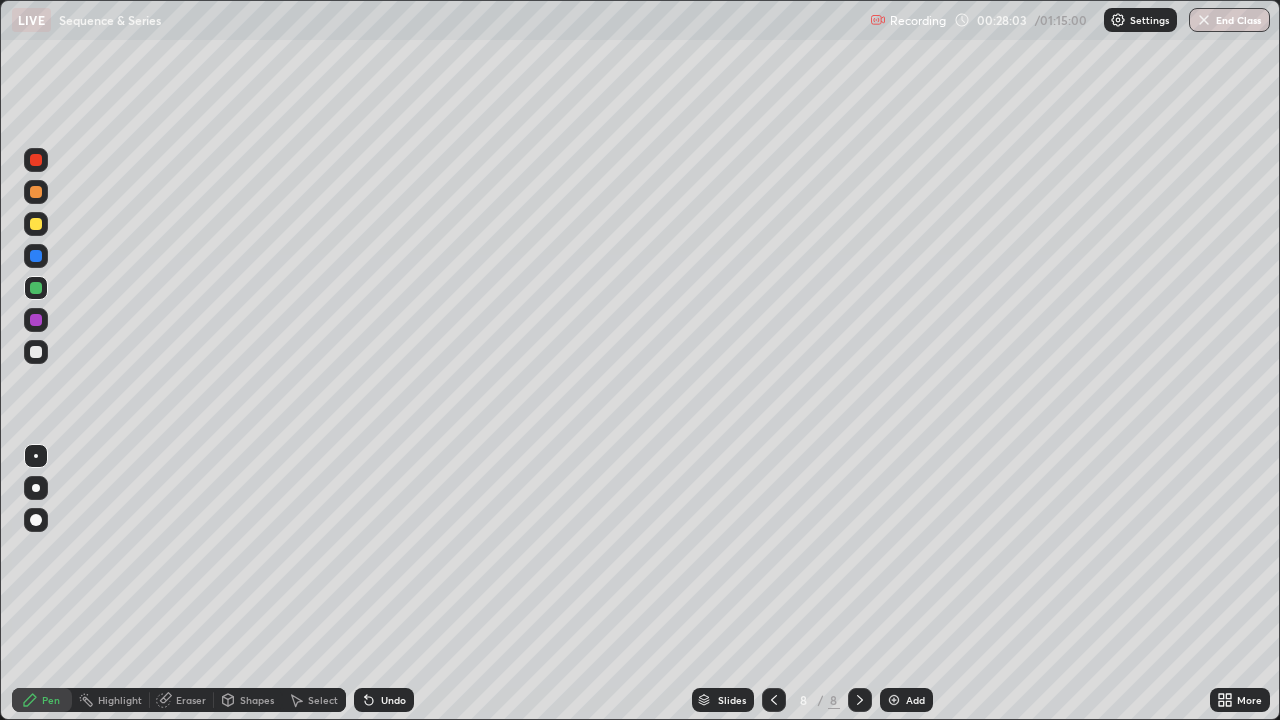 click on "Undo" at bounding box center [384, 700] 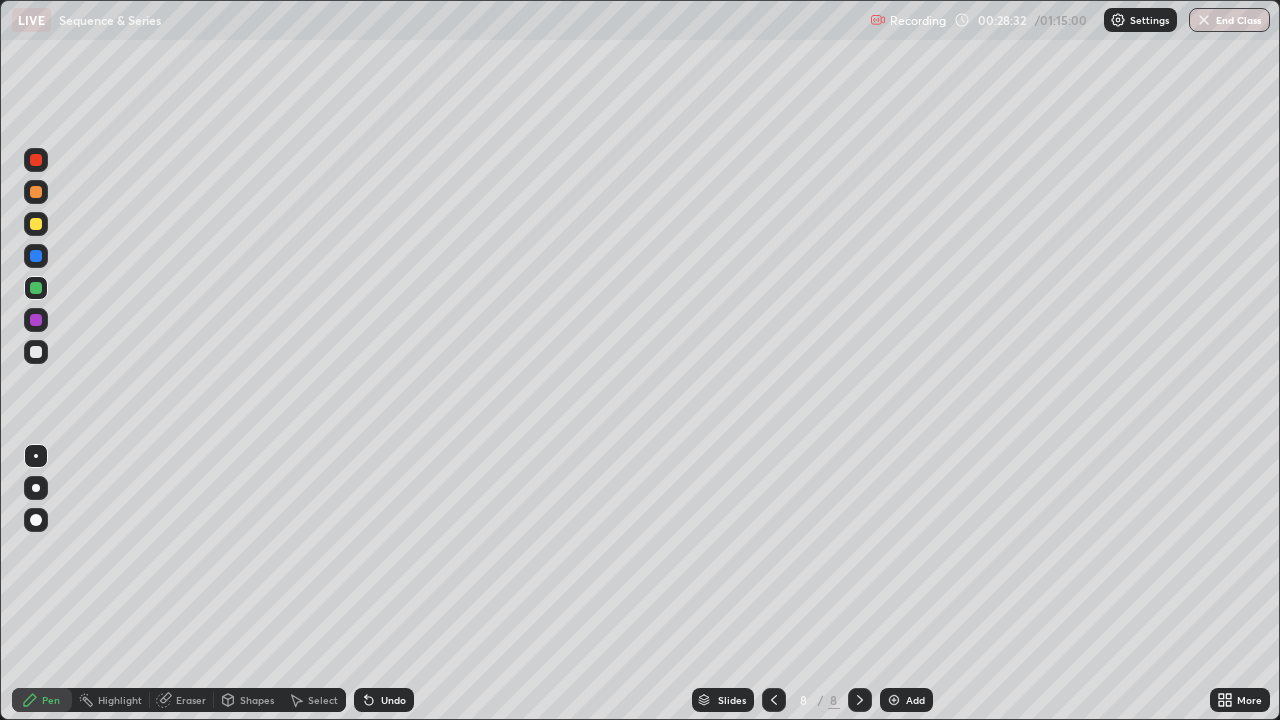 click at bounding box center [36, 352] 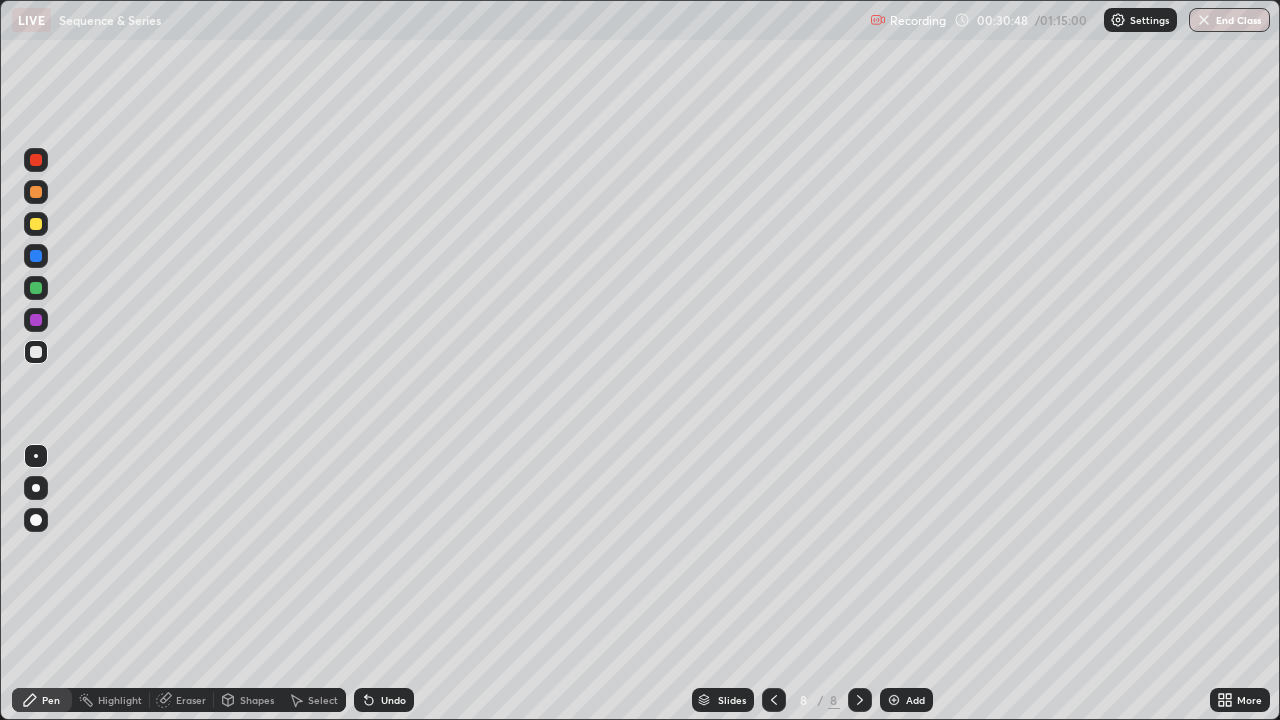 click on "Add" at bounding box center [915, 700] 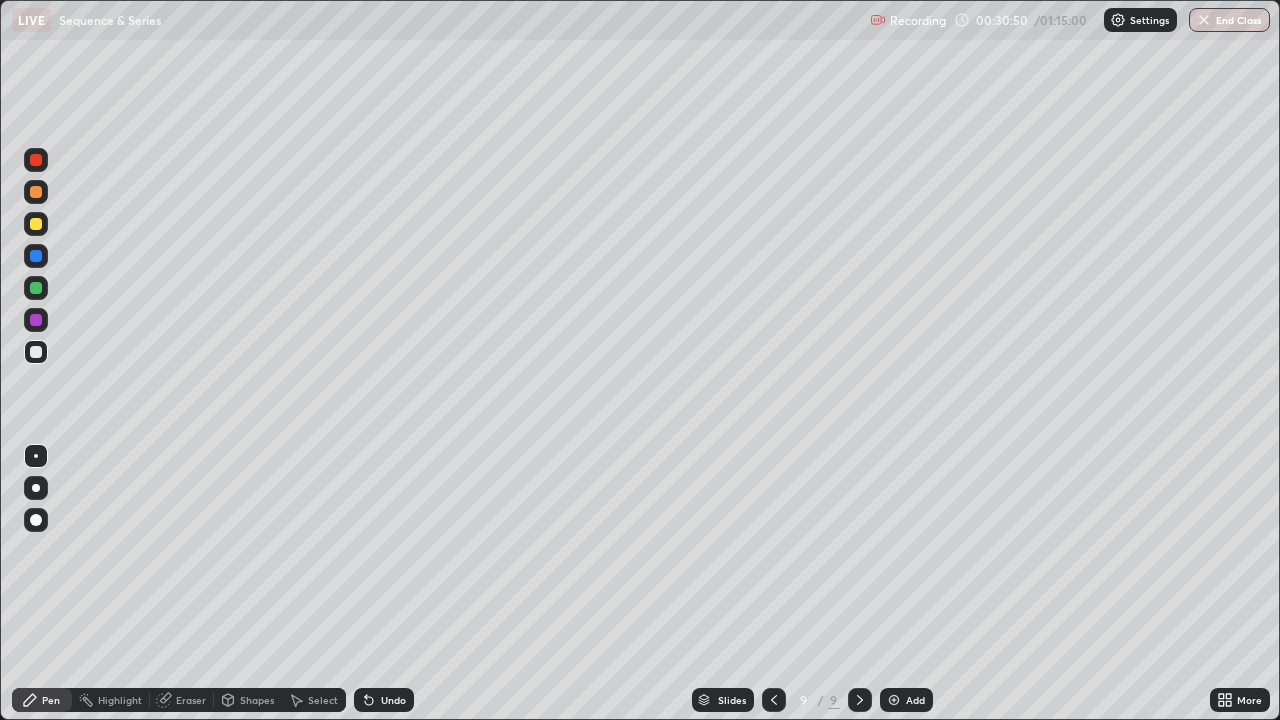 click at bounding box center (36, 224) 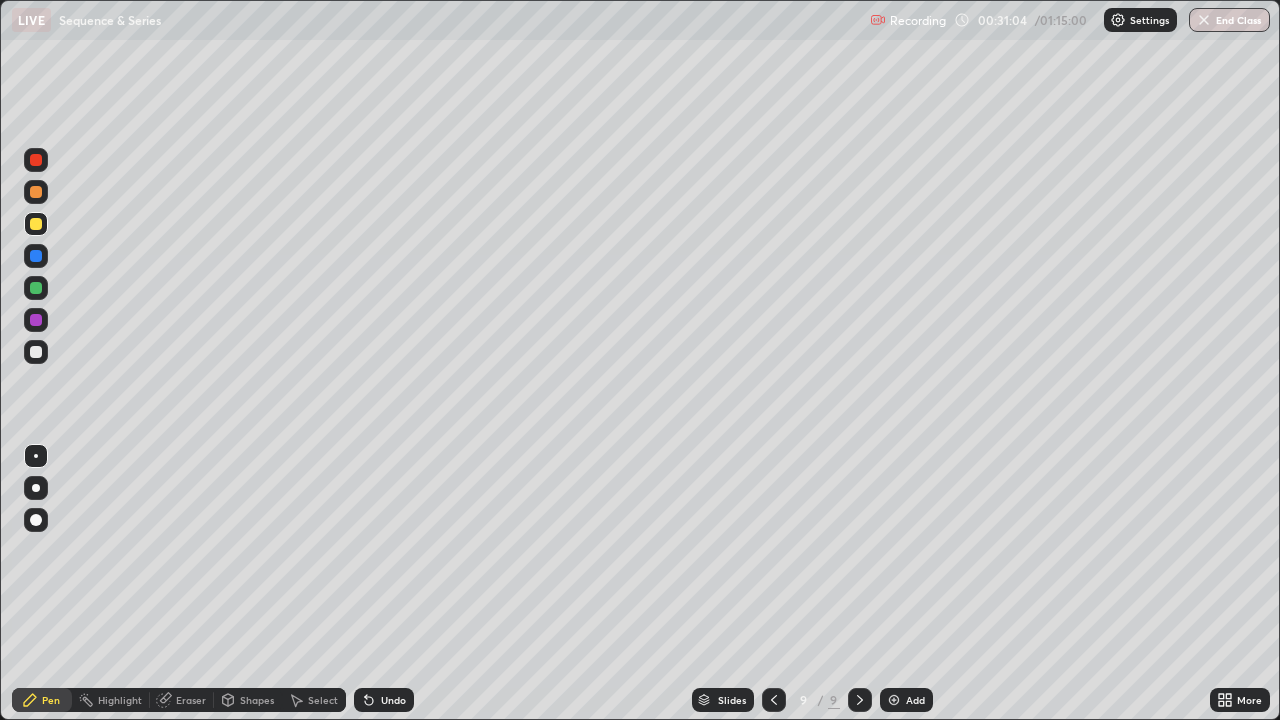 click at bounding box center [36, 352] 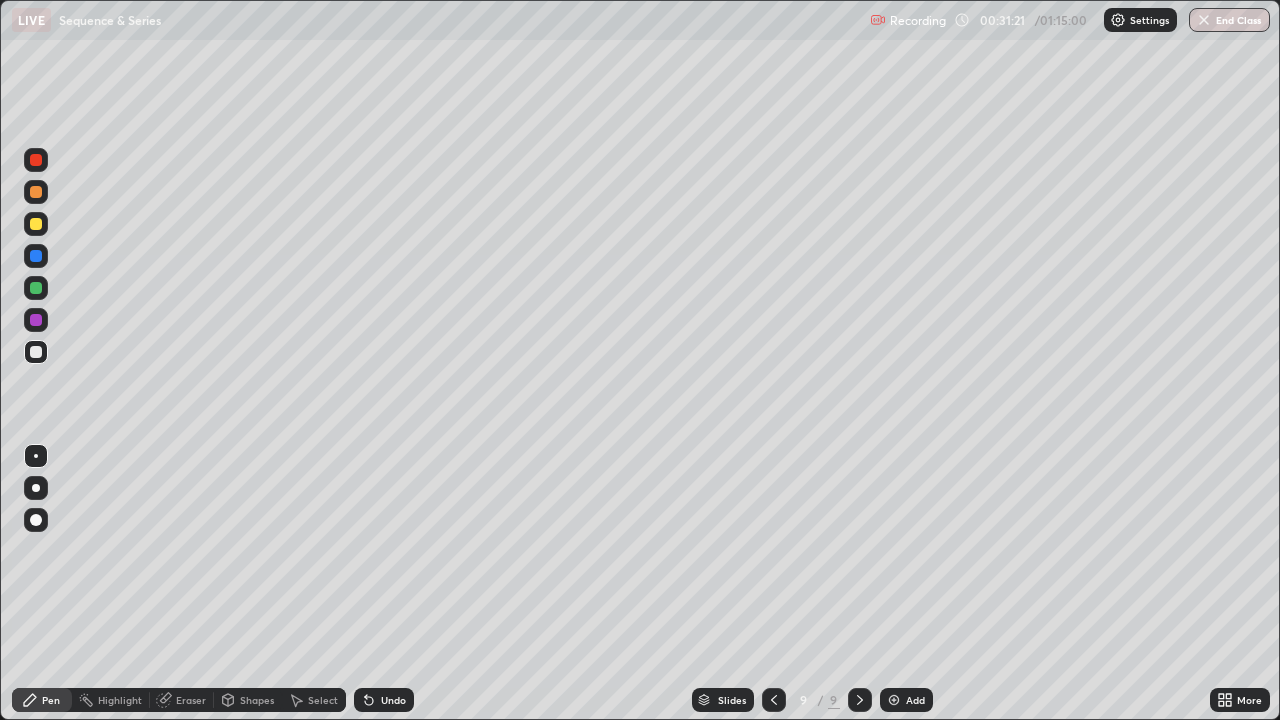 click at bounding box center [36, 288] 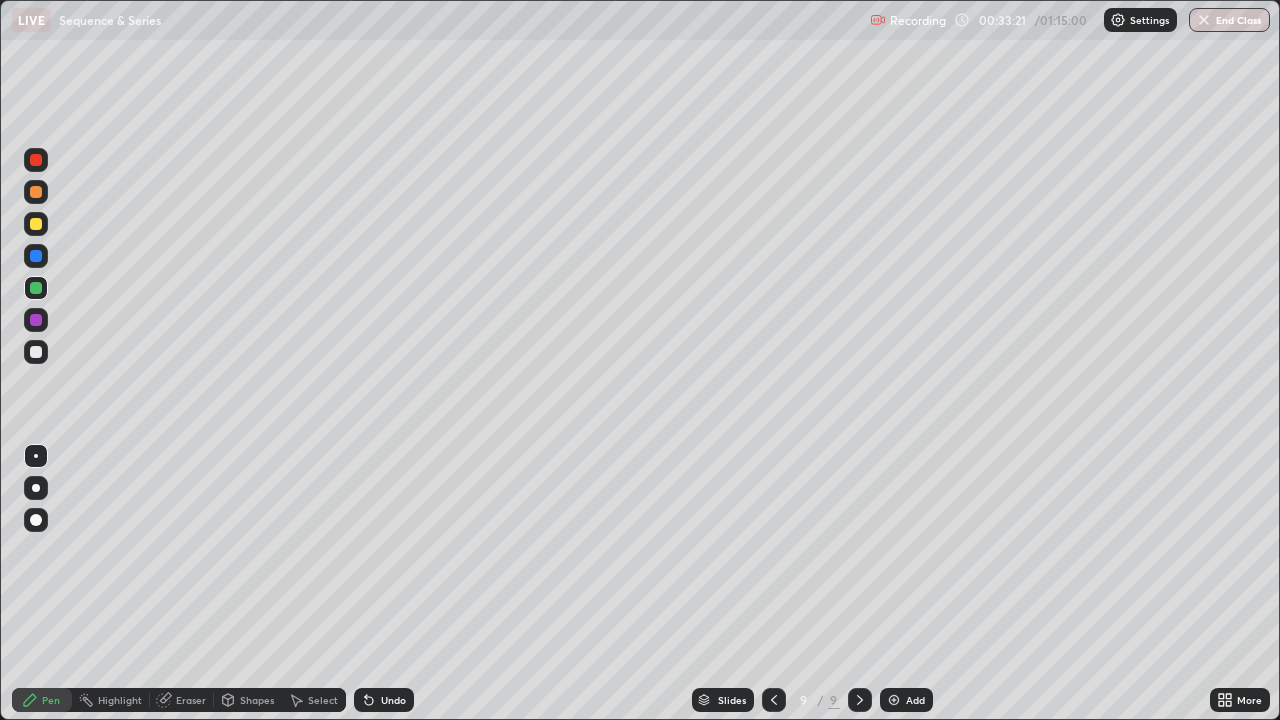 click at bounding box center [36, 352] 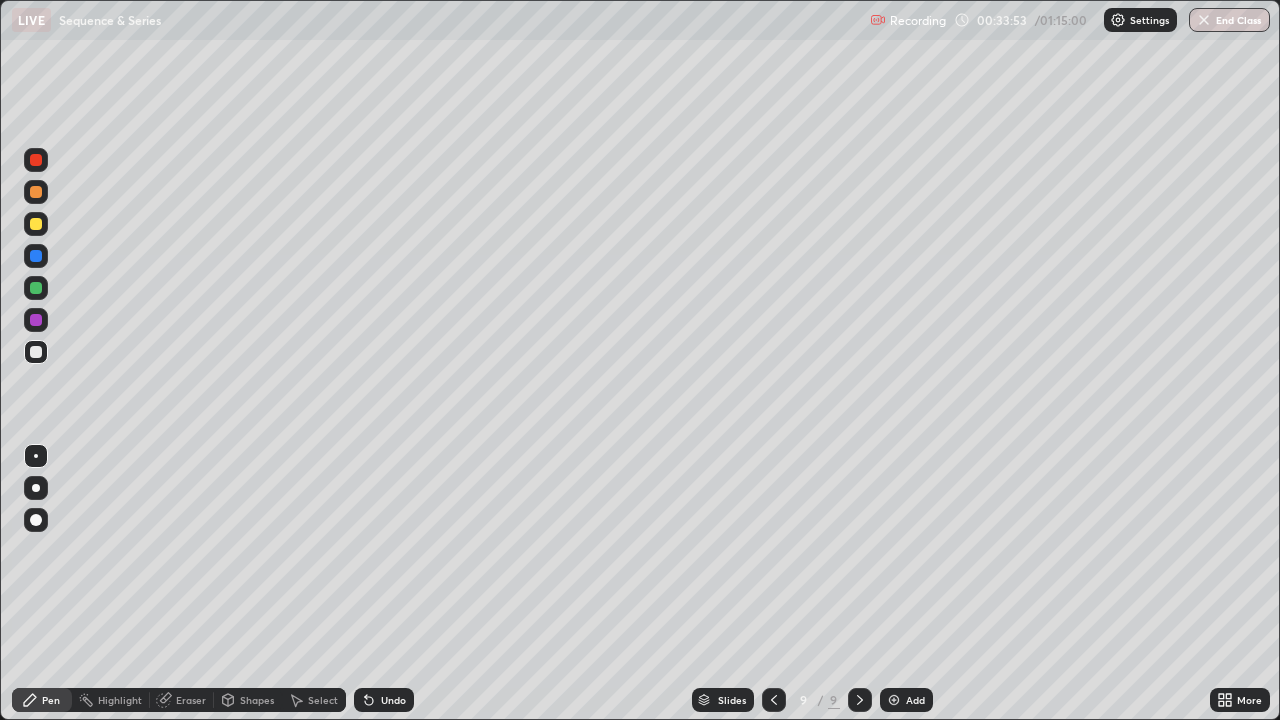 click on "Undo" at bounding box center [393, 700] 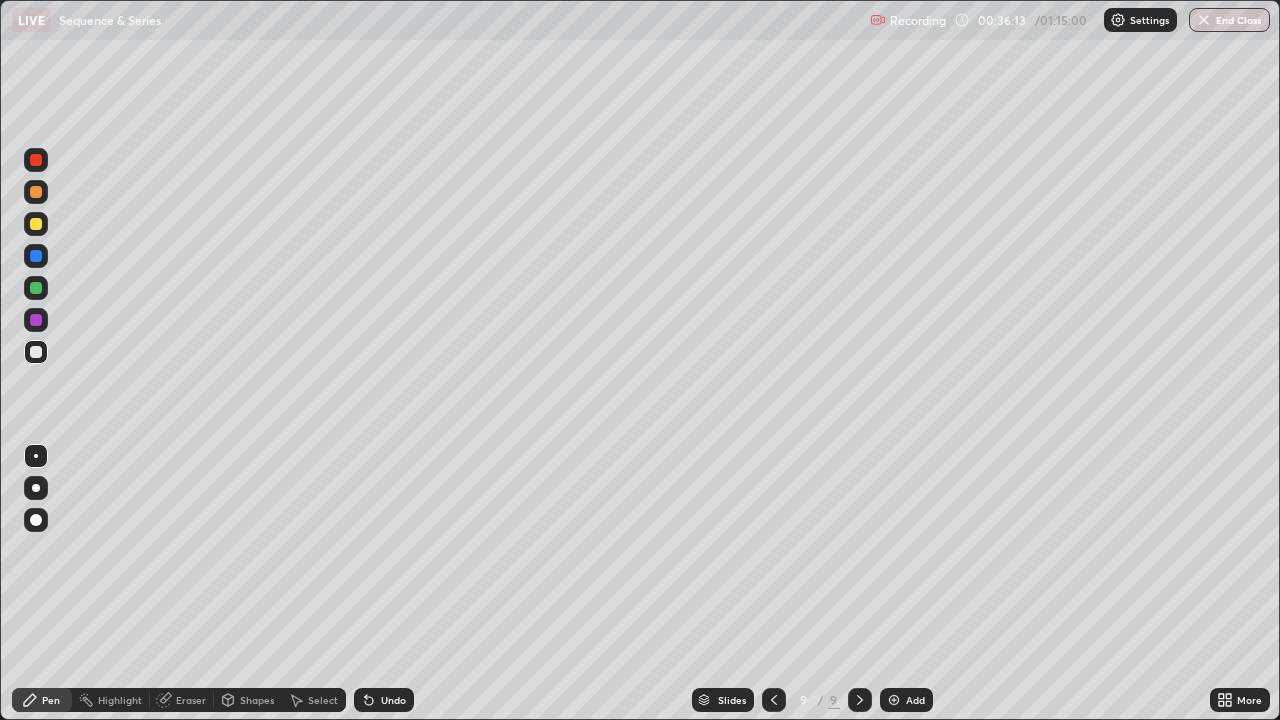 click on "Add" at bounding box center (915, 700) 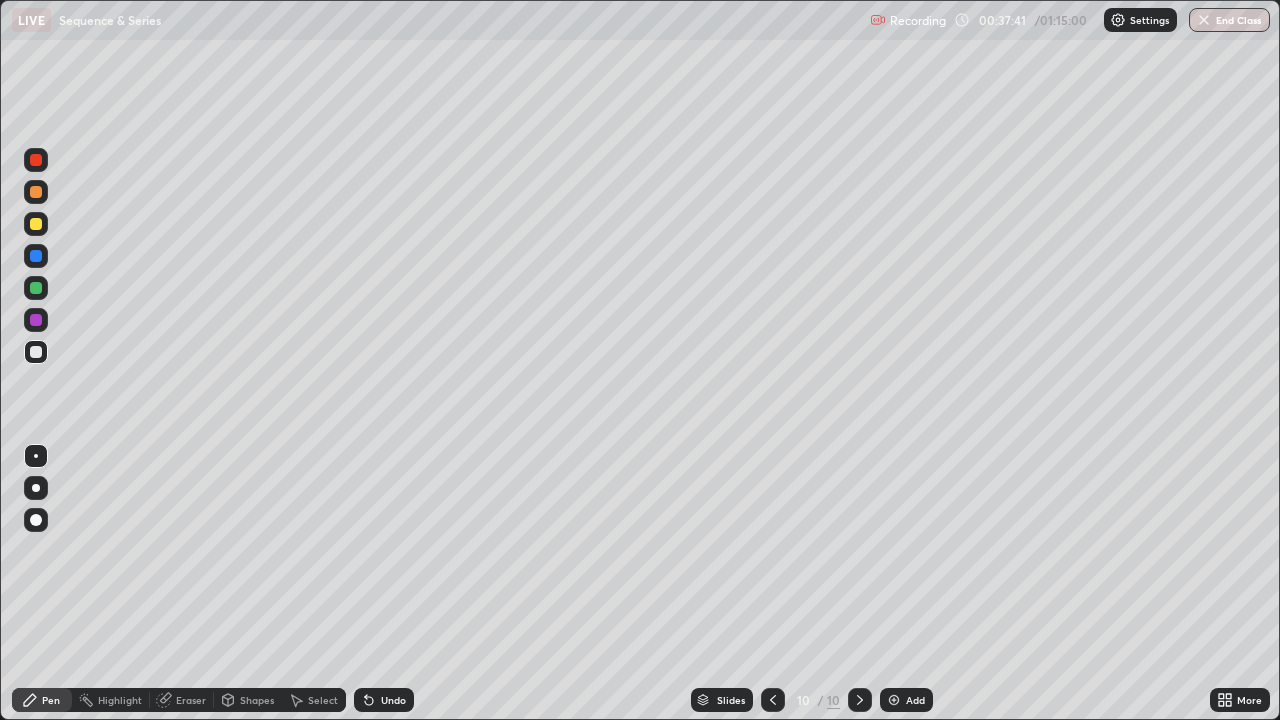 click at bounding box center (36, 288) 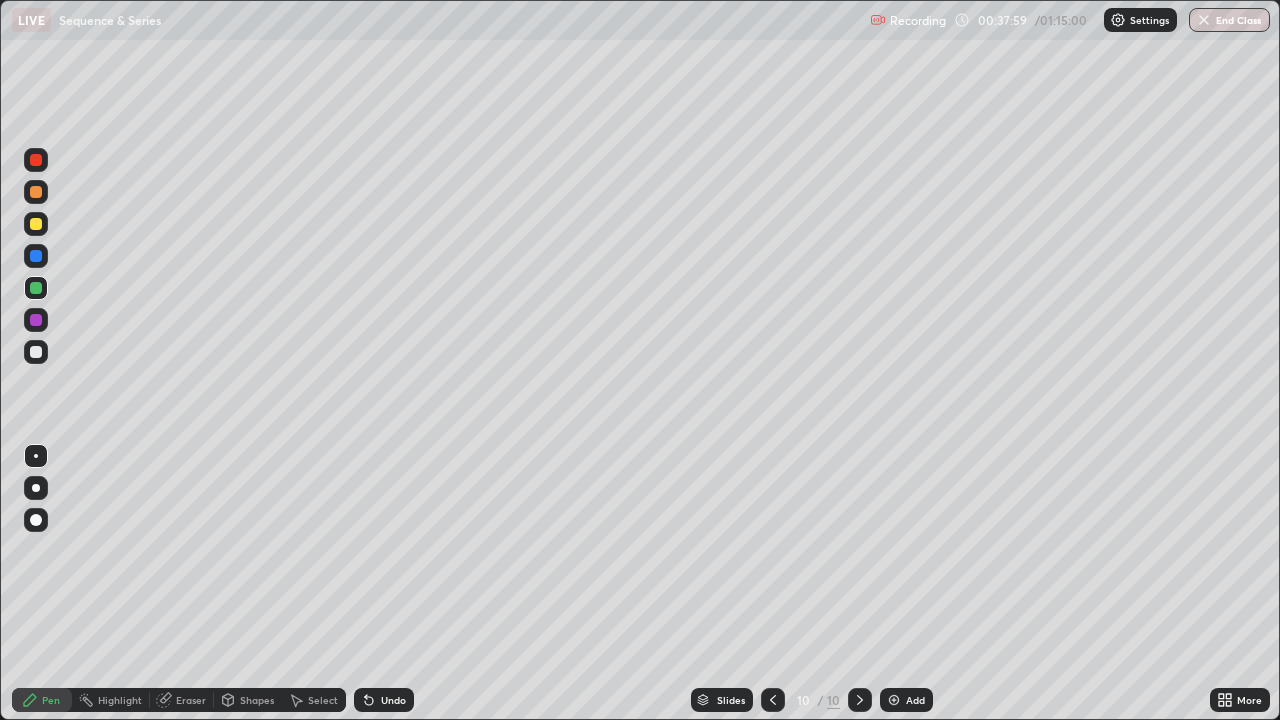 click 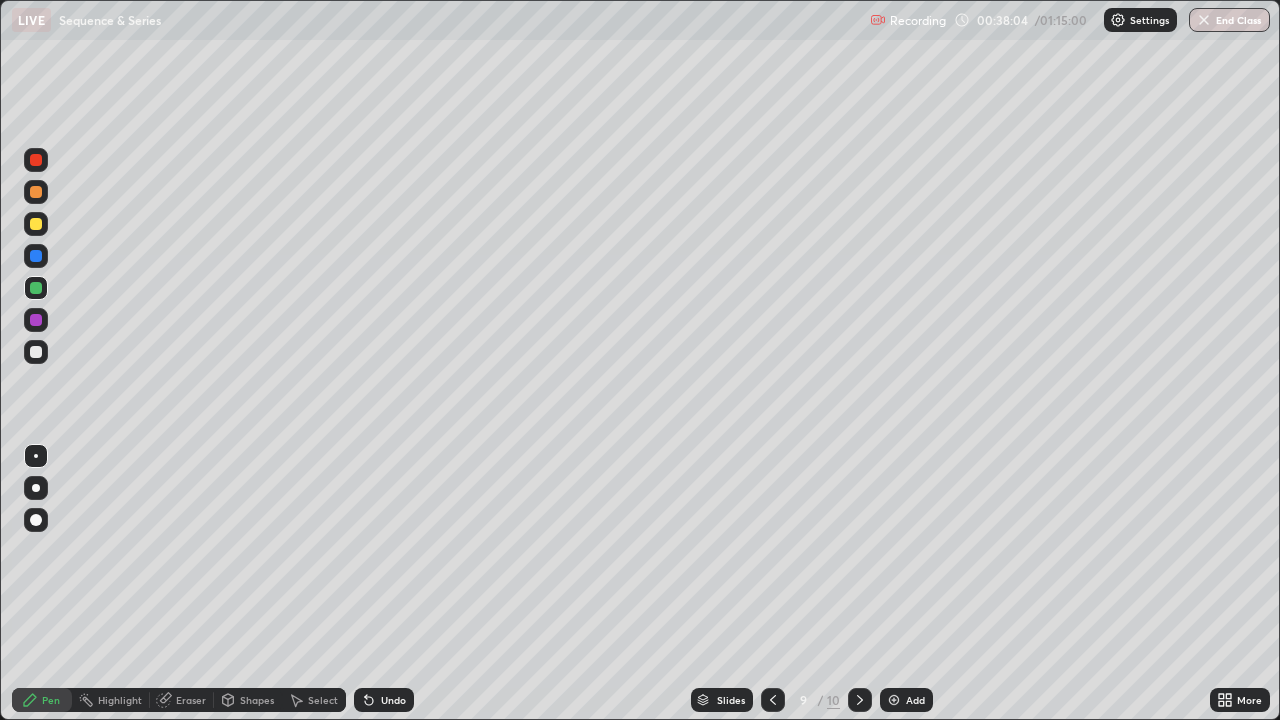 click 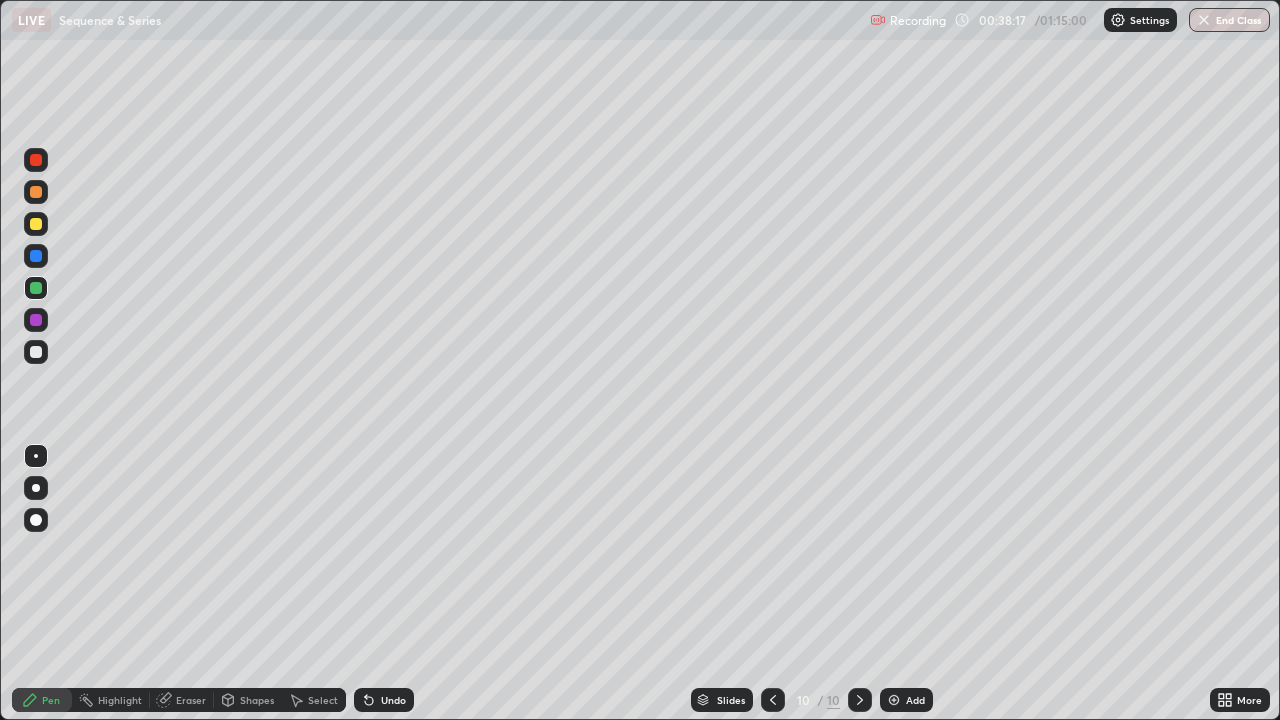 click on "Undo" at bounding box center [393, 700] 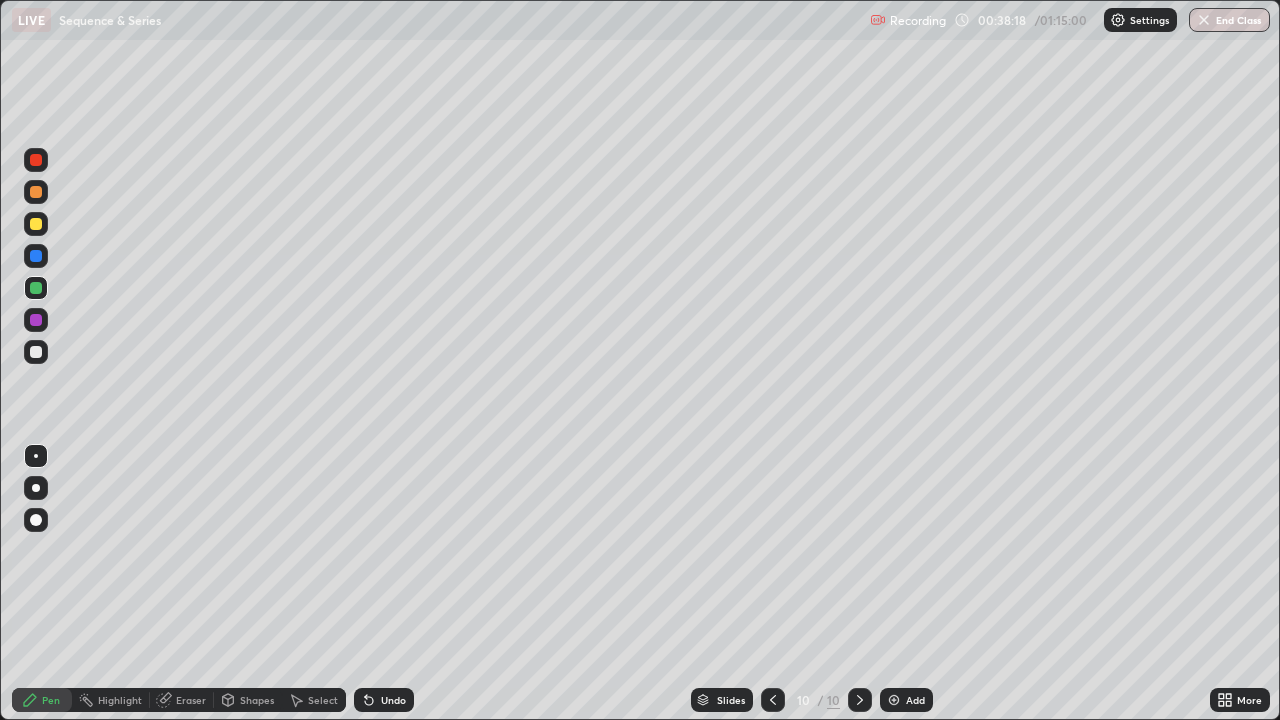 click on "Undo" at bounding box center (393, 700) 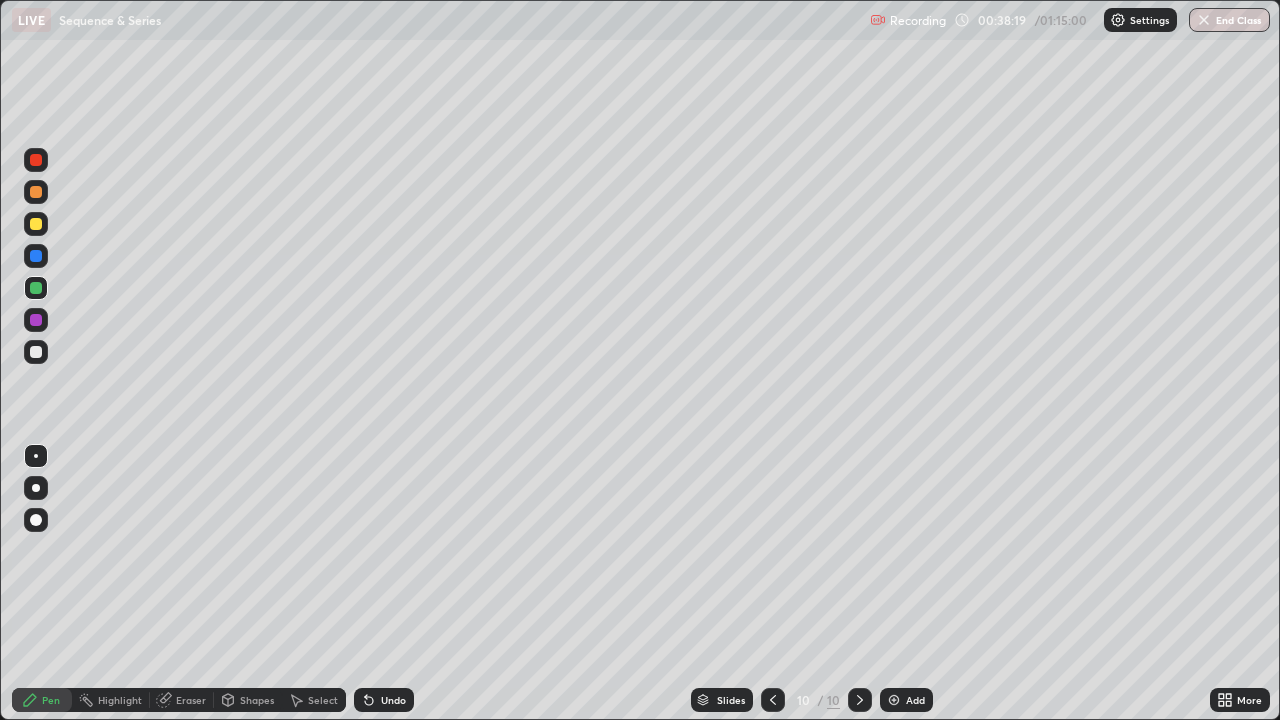 click on "Undo" at bounding box center [393, 700] 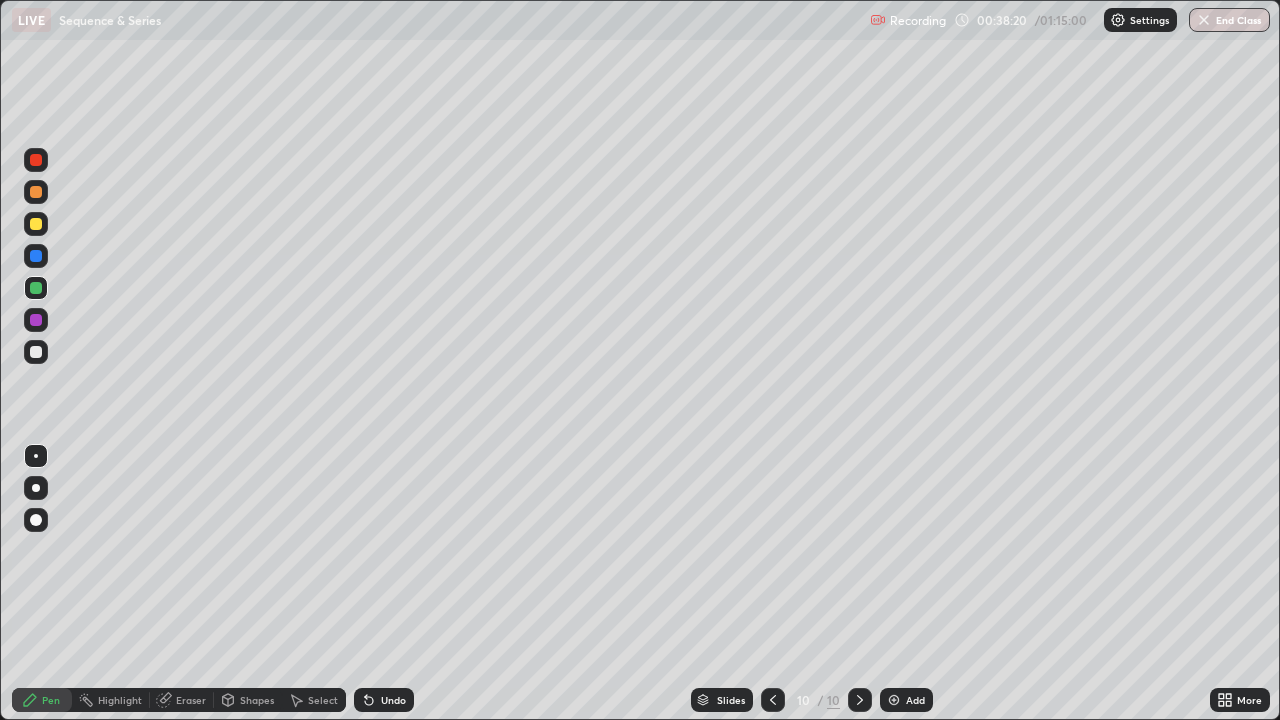 click on "Undo" at bounding box center (393, 700) 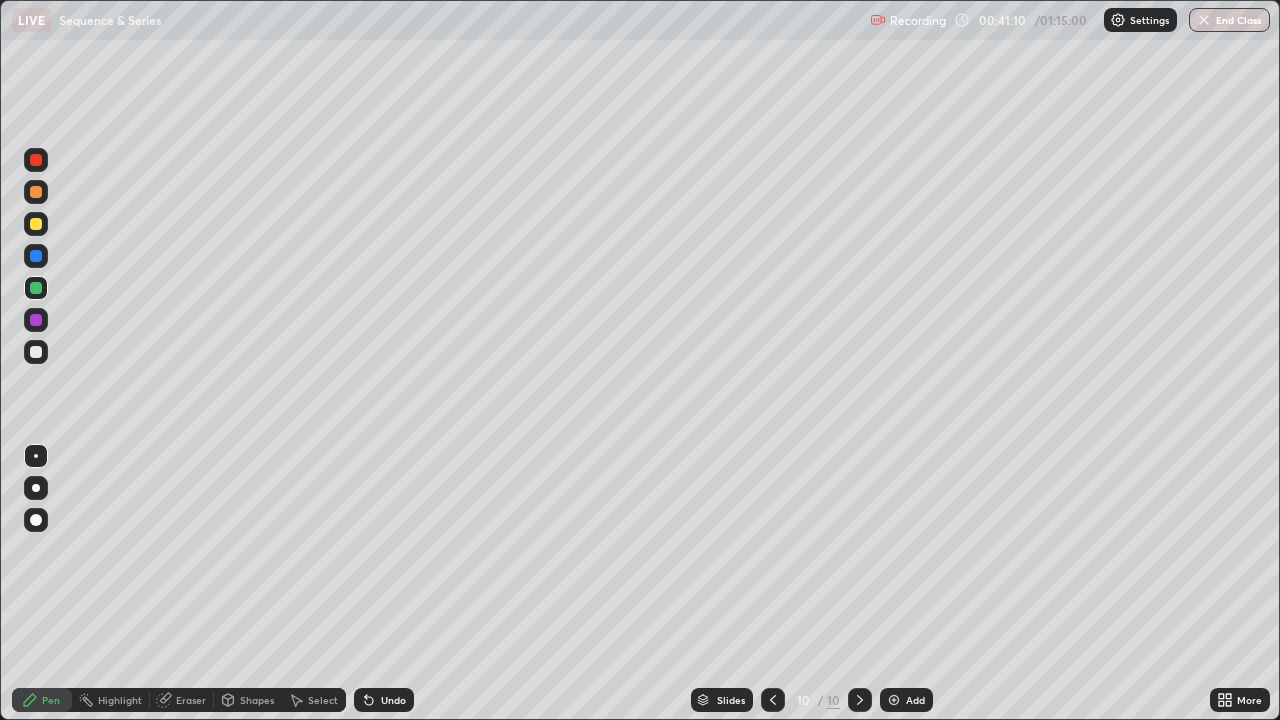 click 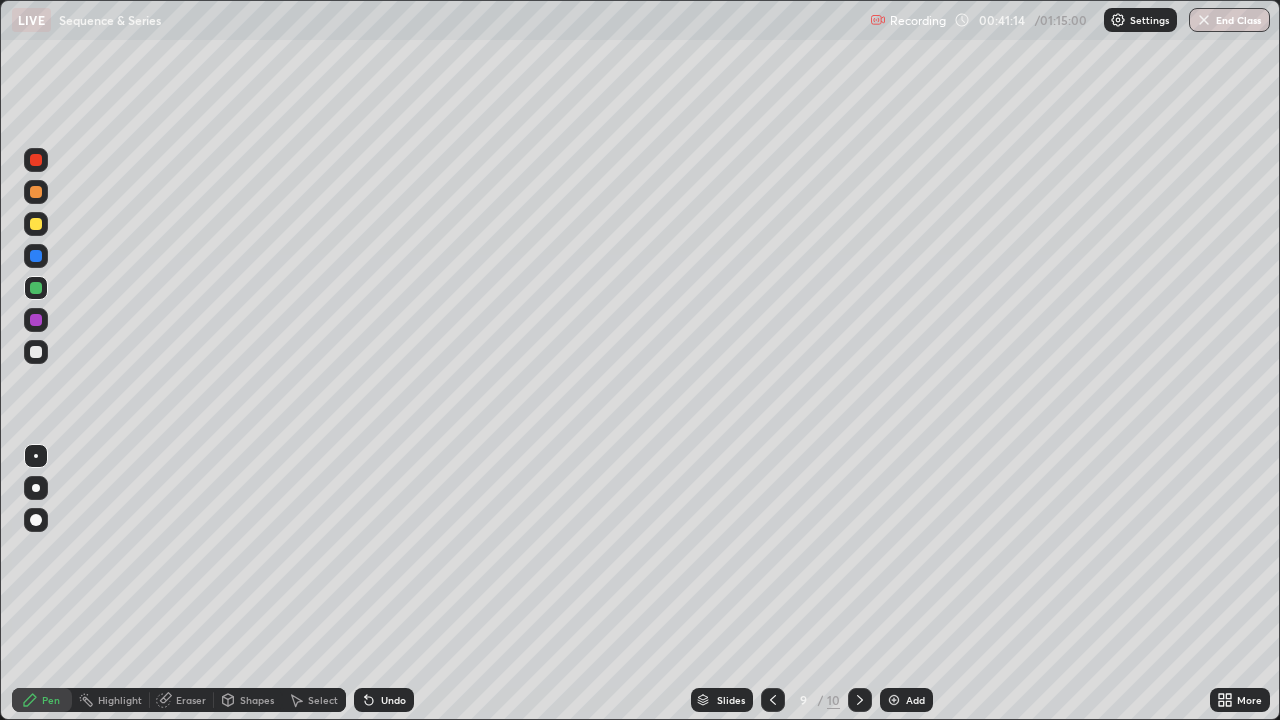 click 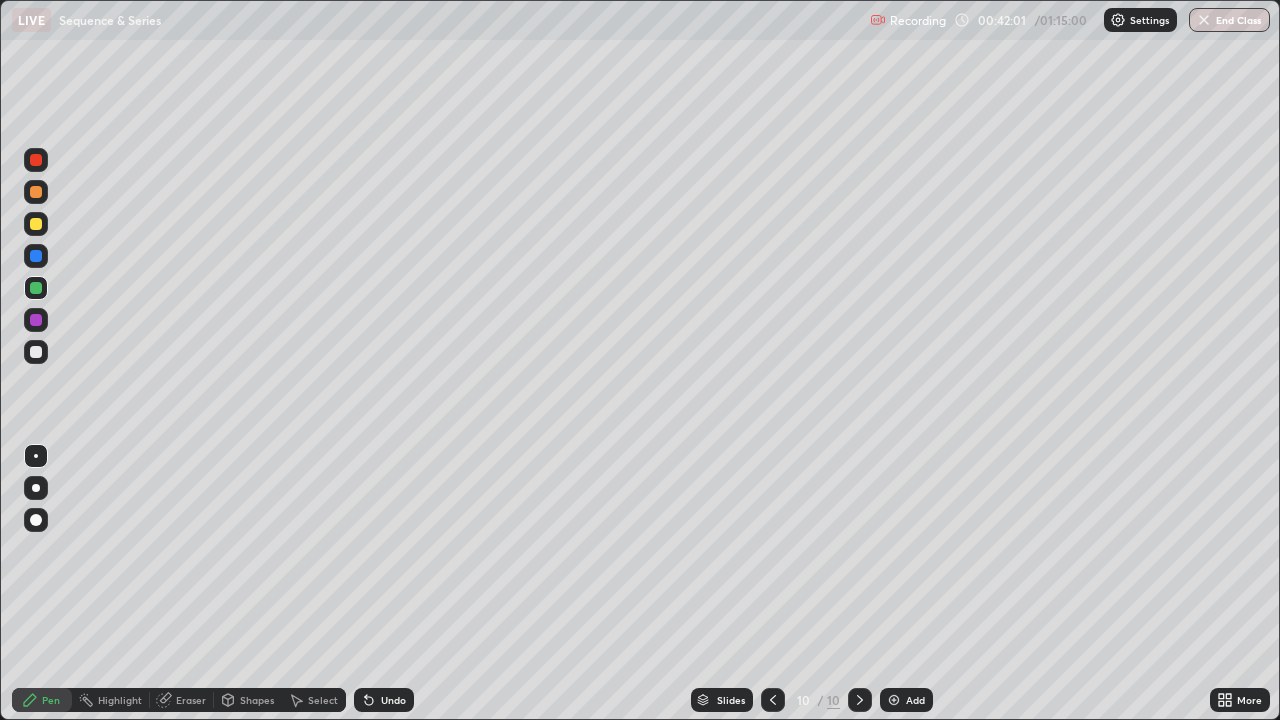 click on "Add" at bounding box center [906, 700] 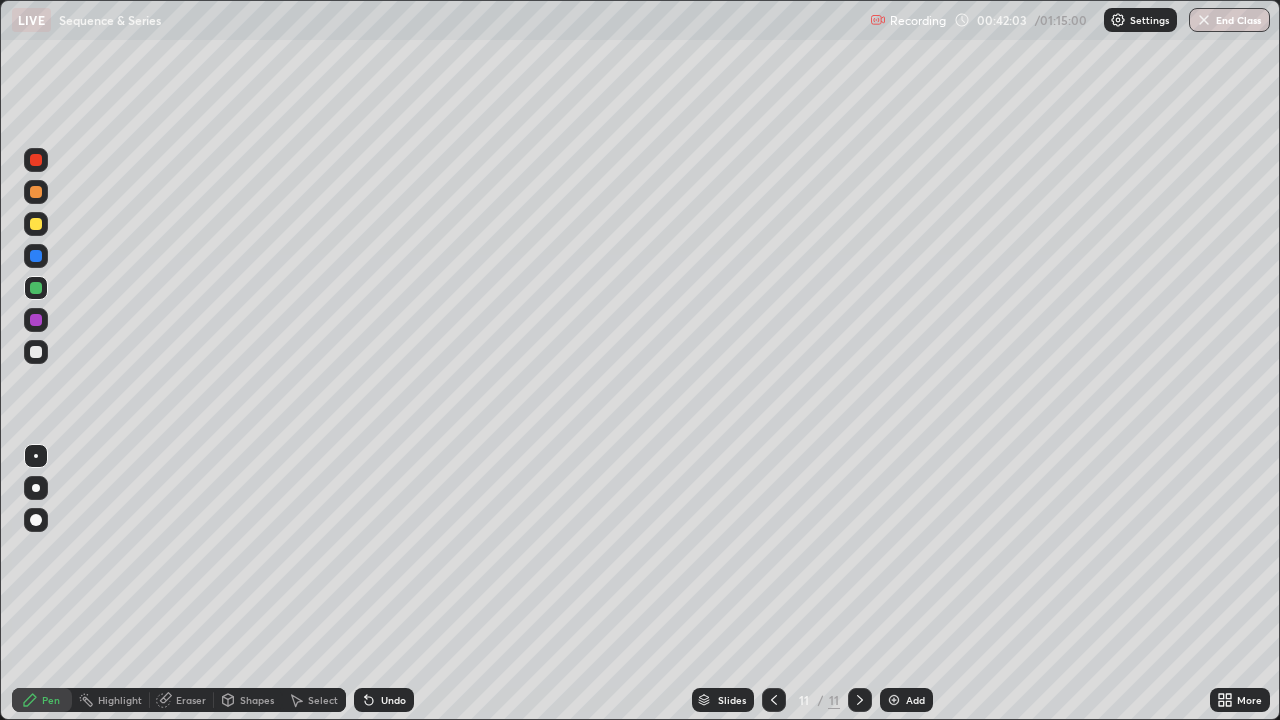 click at bounding box center [36, 224] 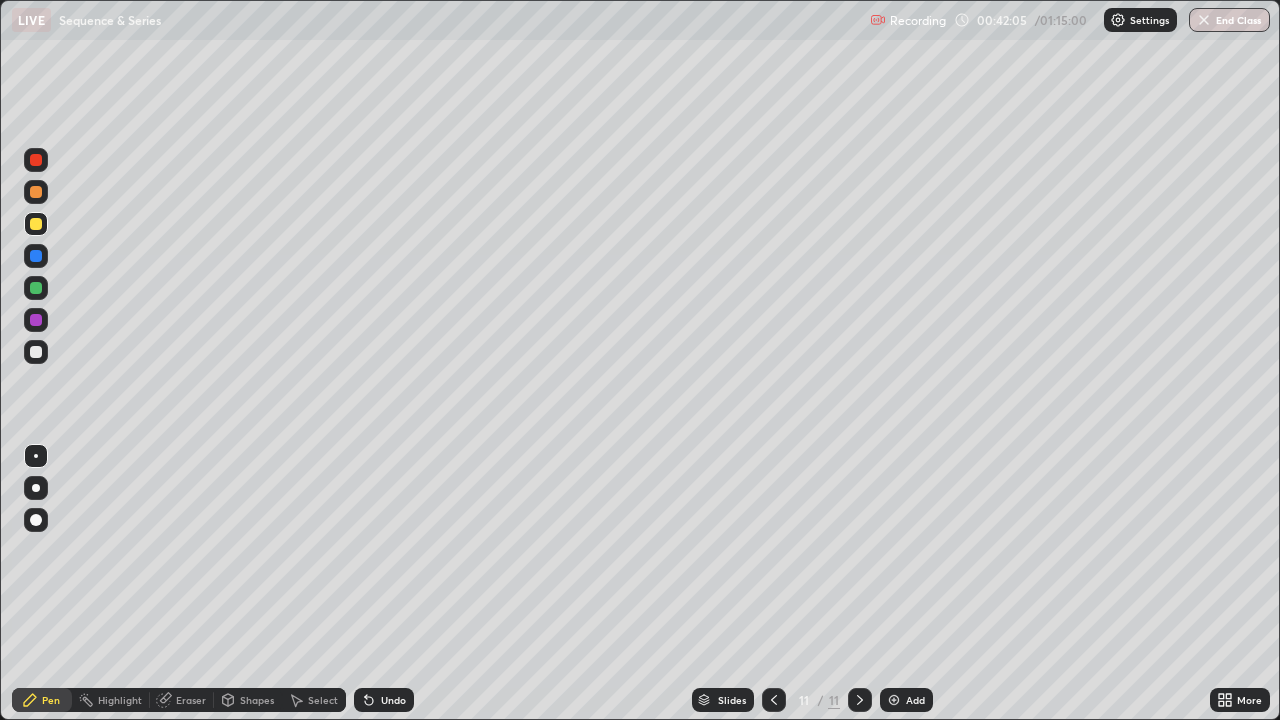 click on "Undo" at bounding box center (384, 700) 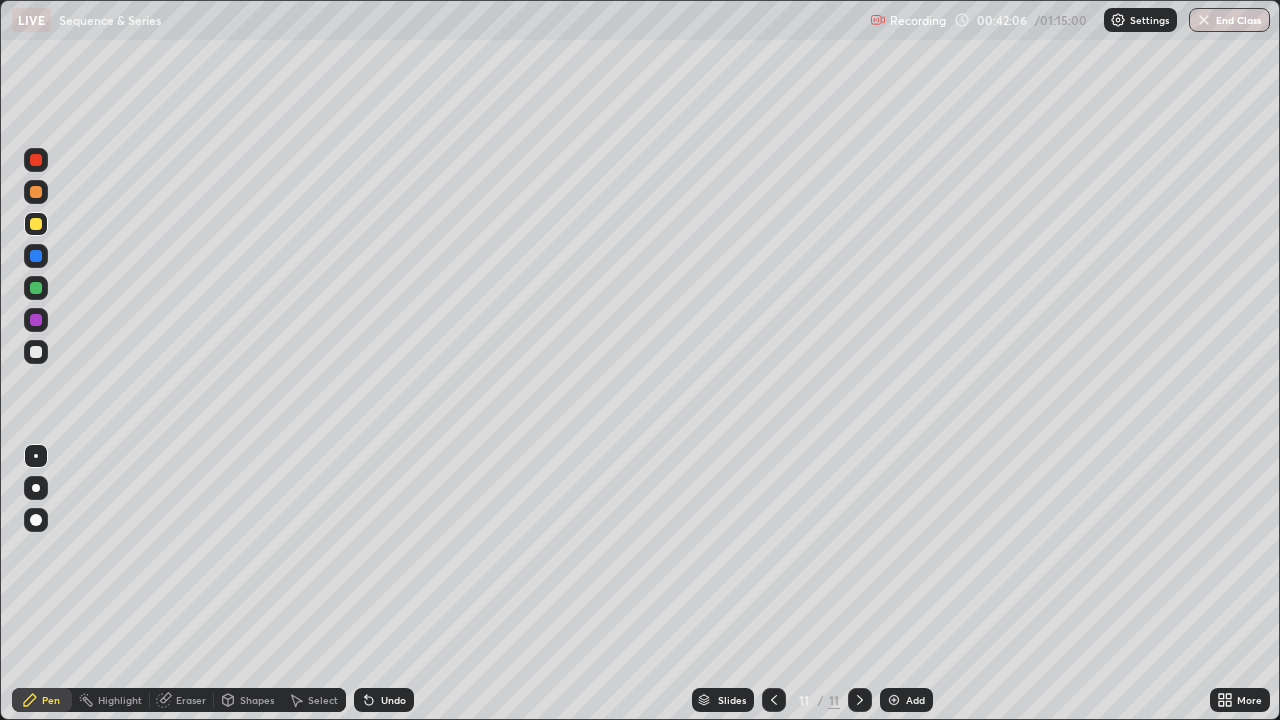 click on "Undo" at bounding box center (384, 700) 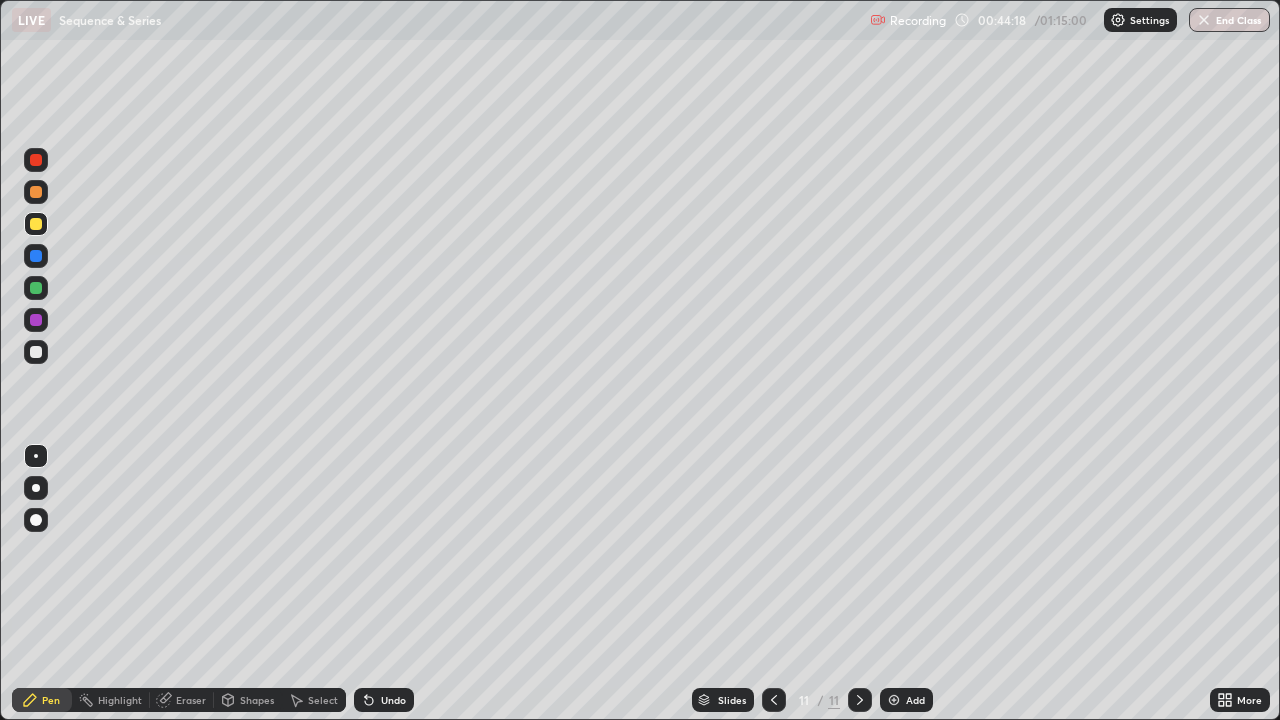 click on "Undo" at bounding box center (393, 700) 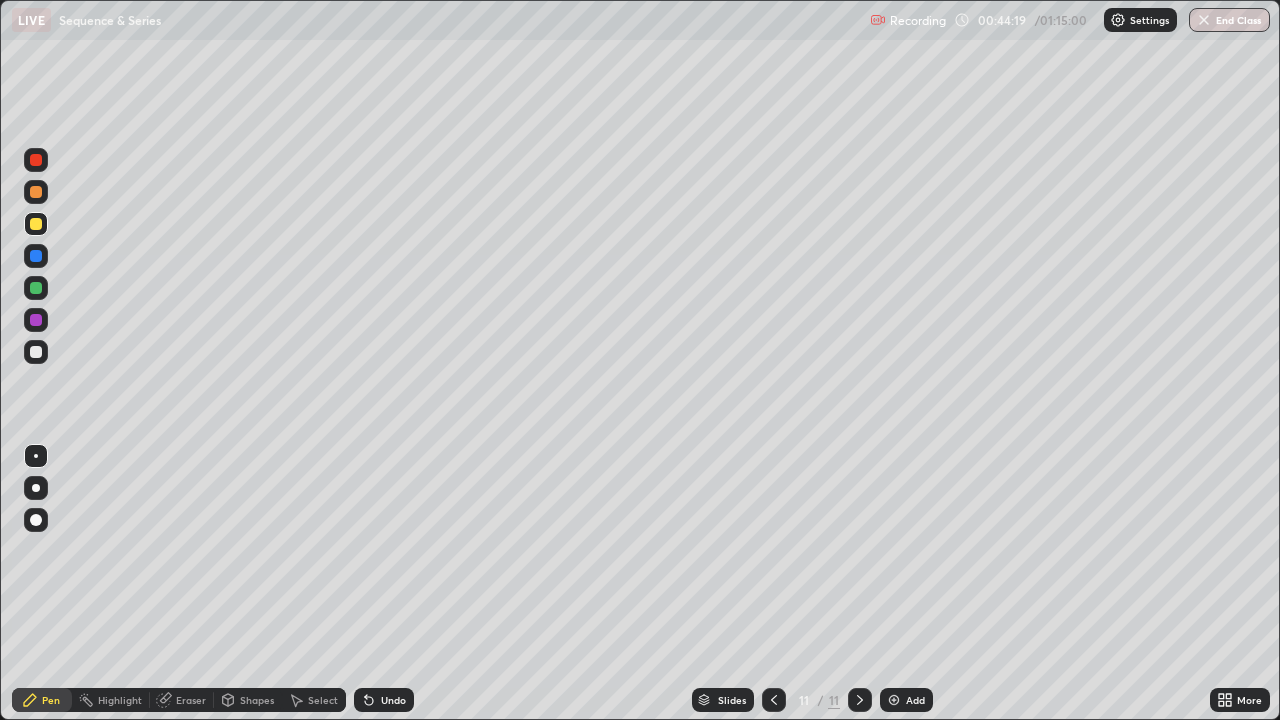 click on "Undo" at bounding box center (384, 700) 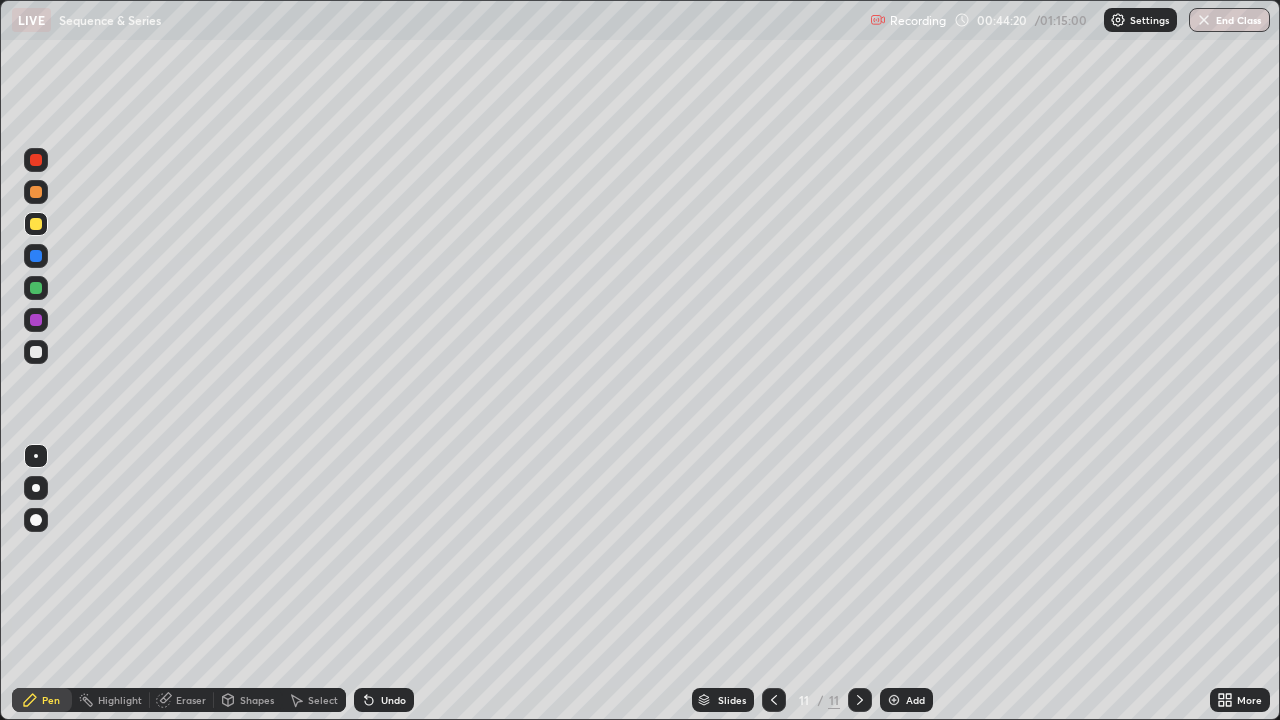 click on "Undo" at bounding box center (393, 700) 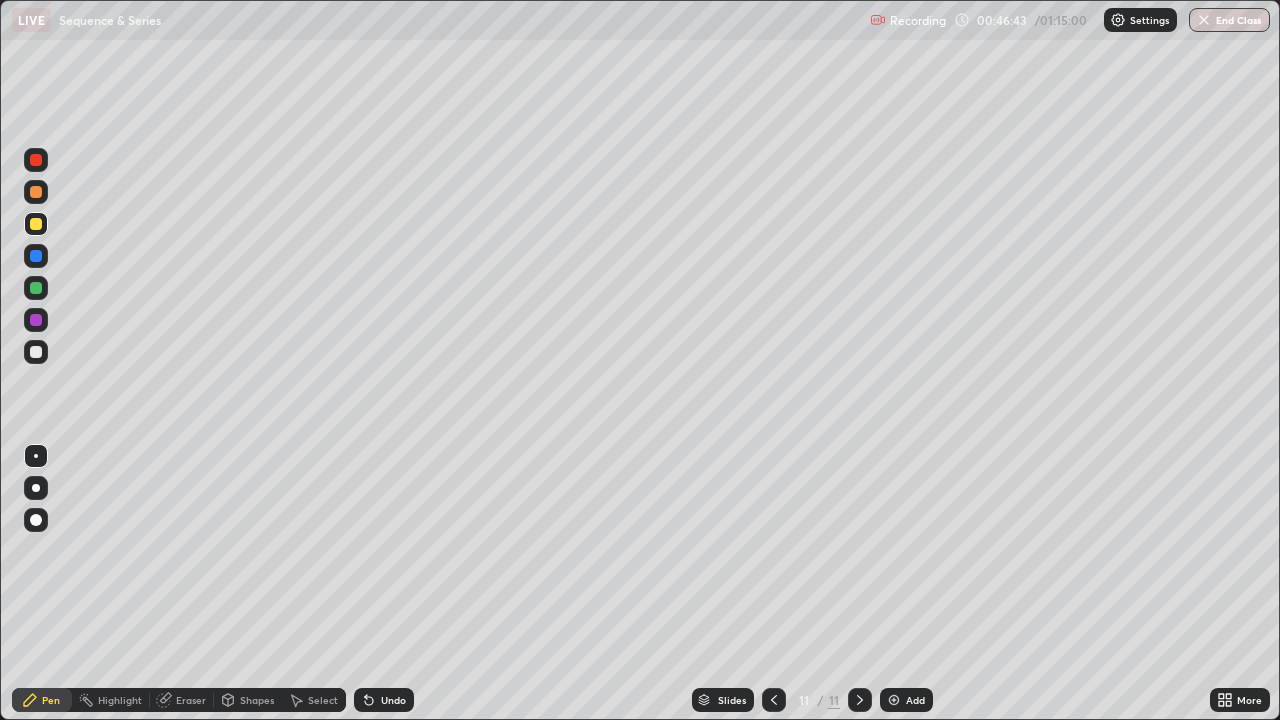 click on "Add" at bounding box center [915, 700] 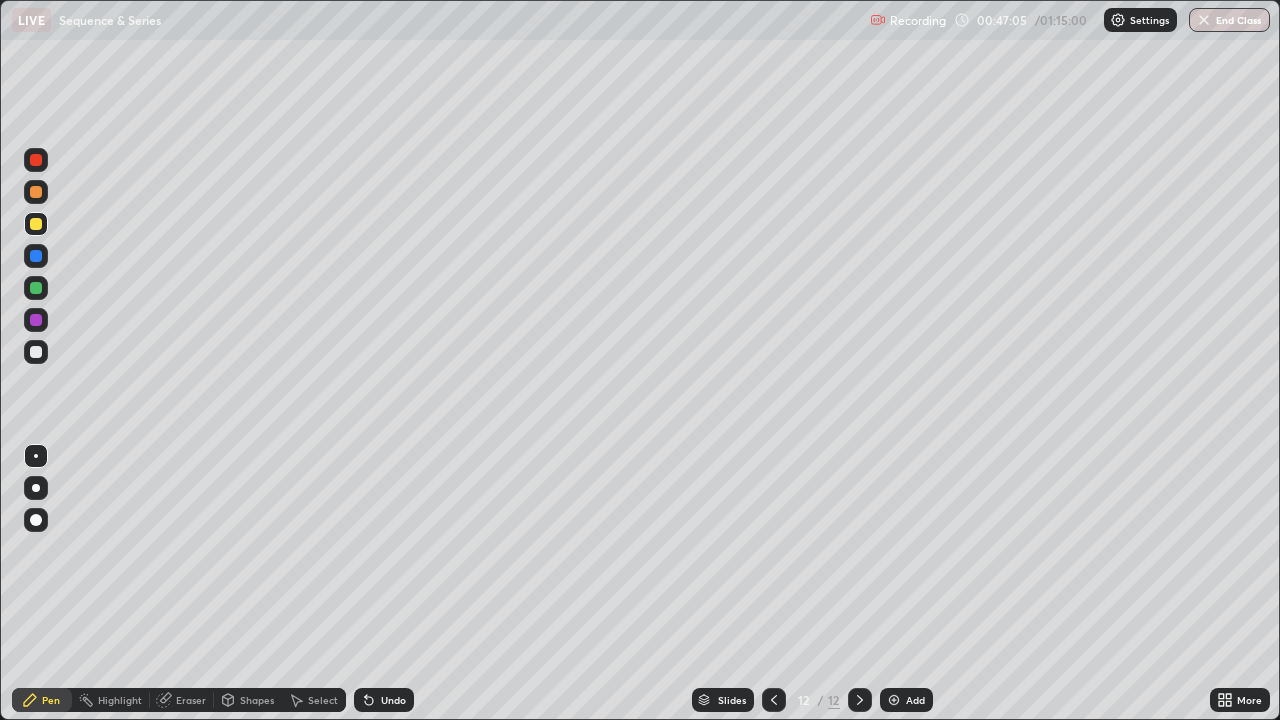 click on "Undo" at bounding box center (393, 700) 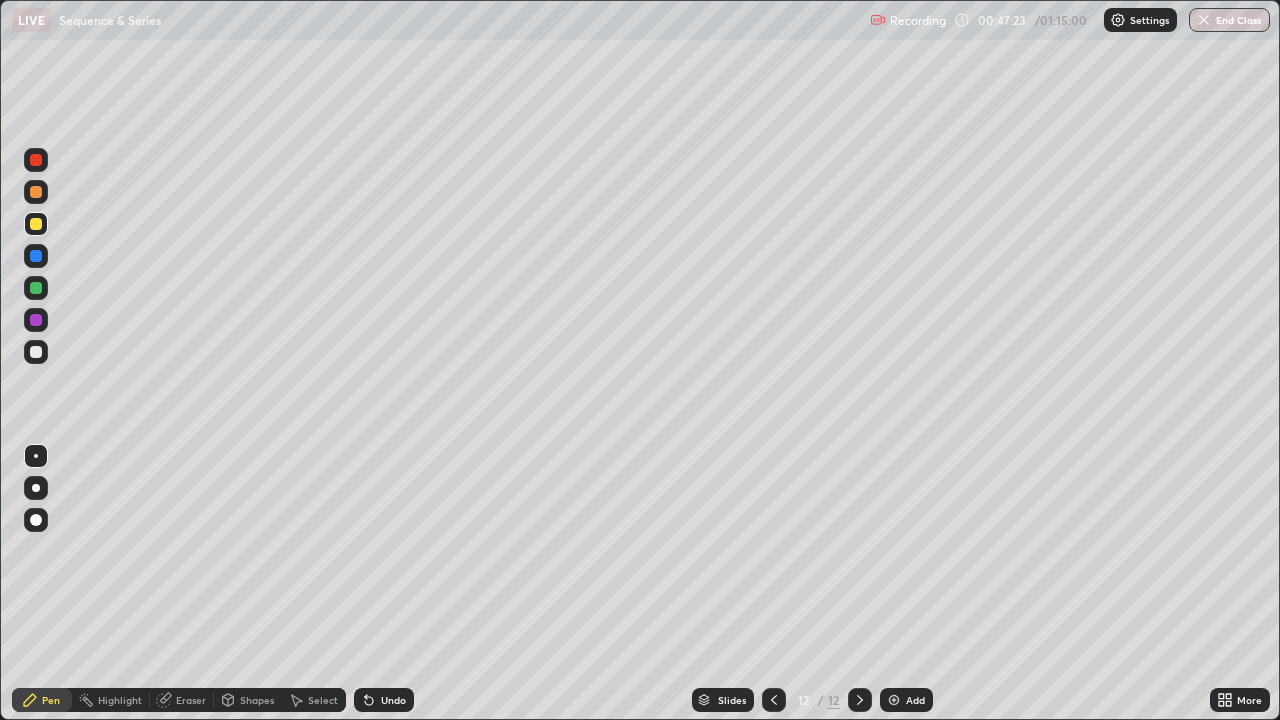click at bounding box center (36, 352) 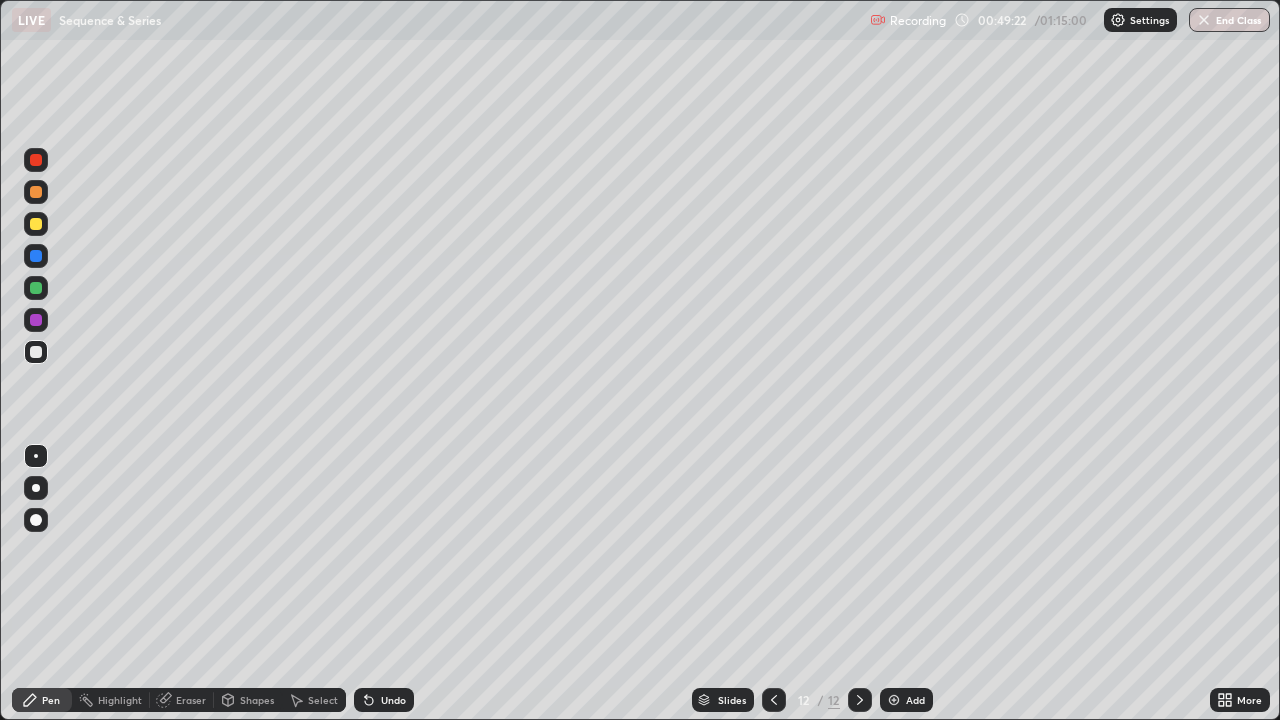 click on "Undo" at bounding box center (393, 700) 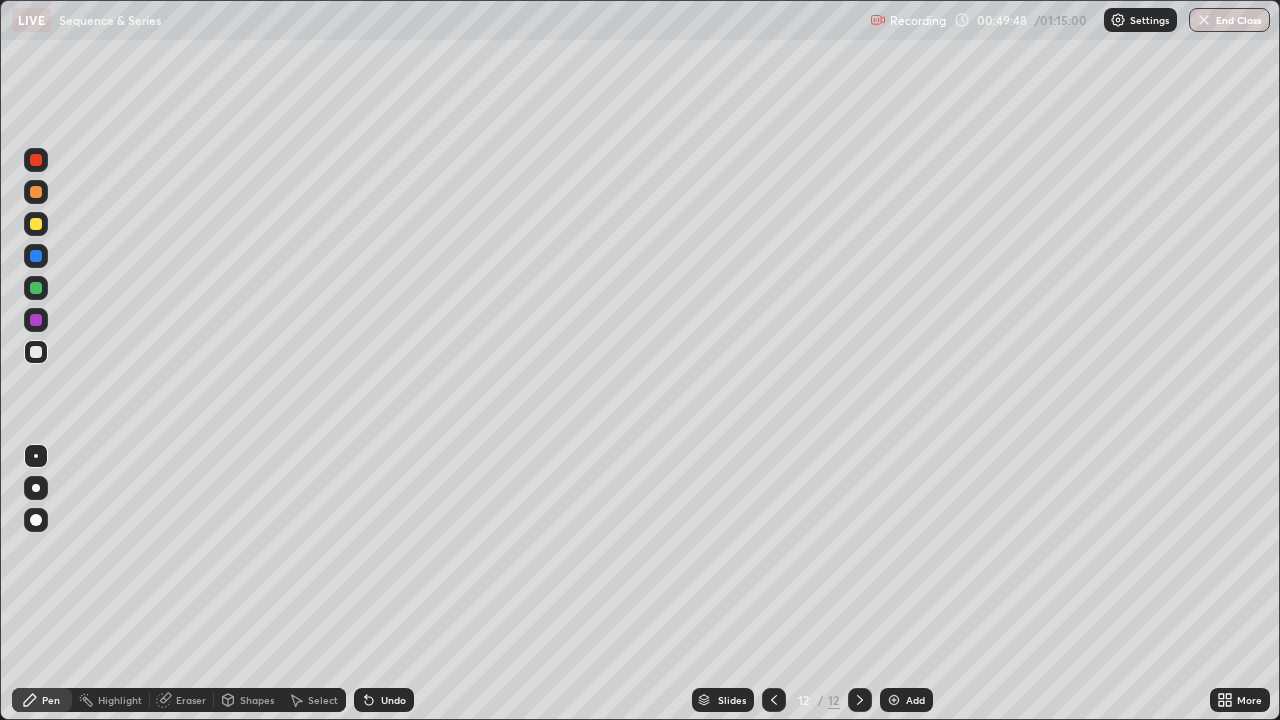 click 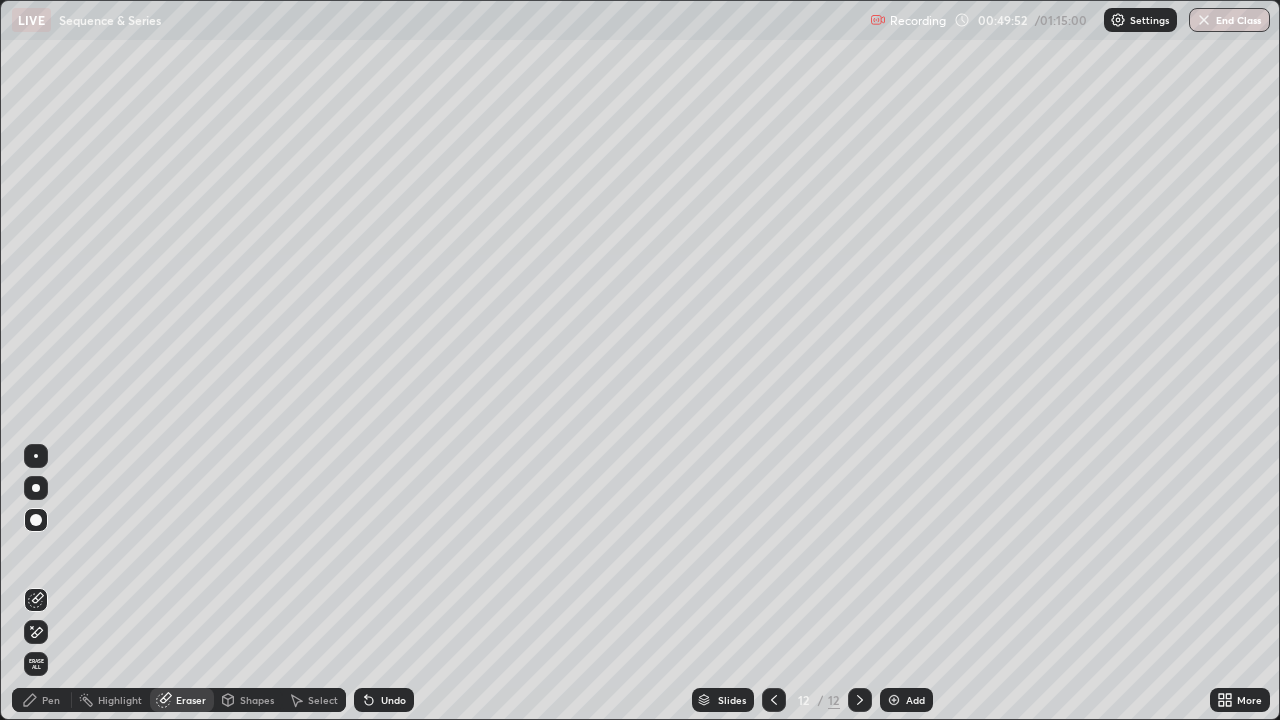 click on "Pen" at bounding box center [42, 700] 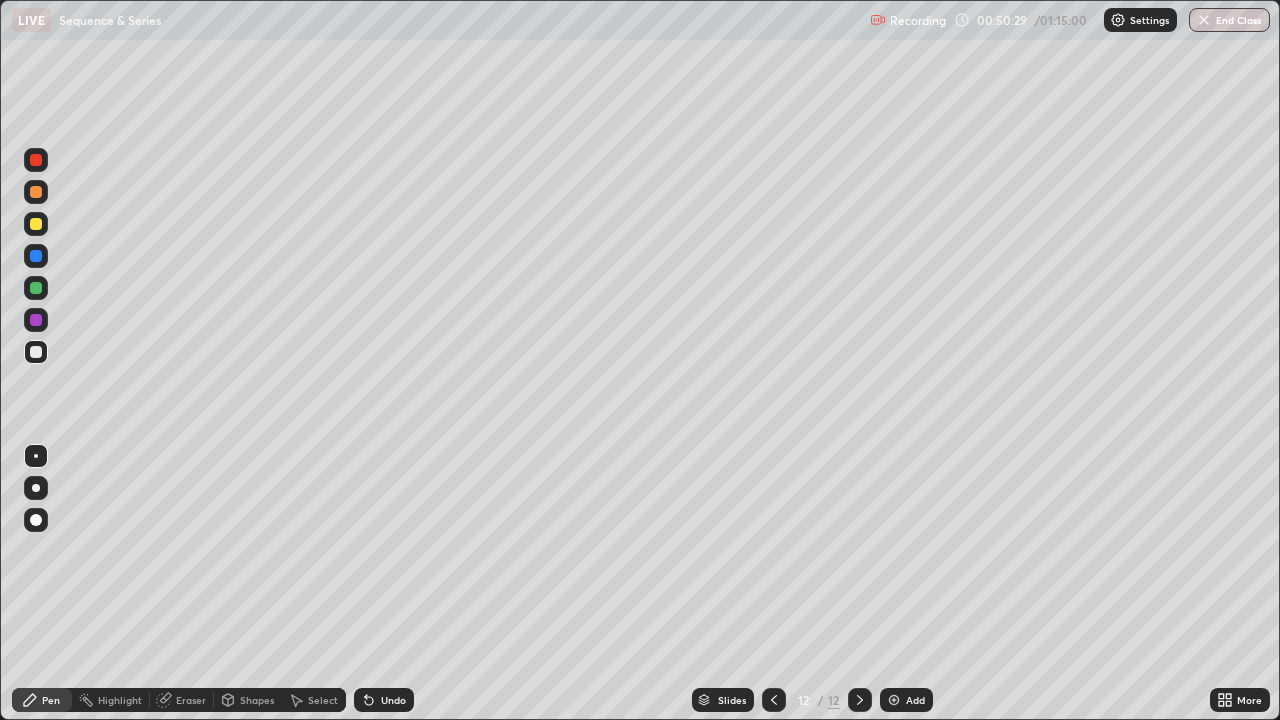 click on "Undo" at bounding box center [393, 700] 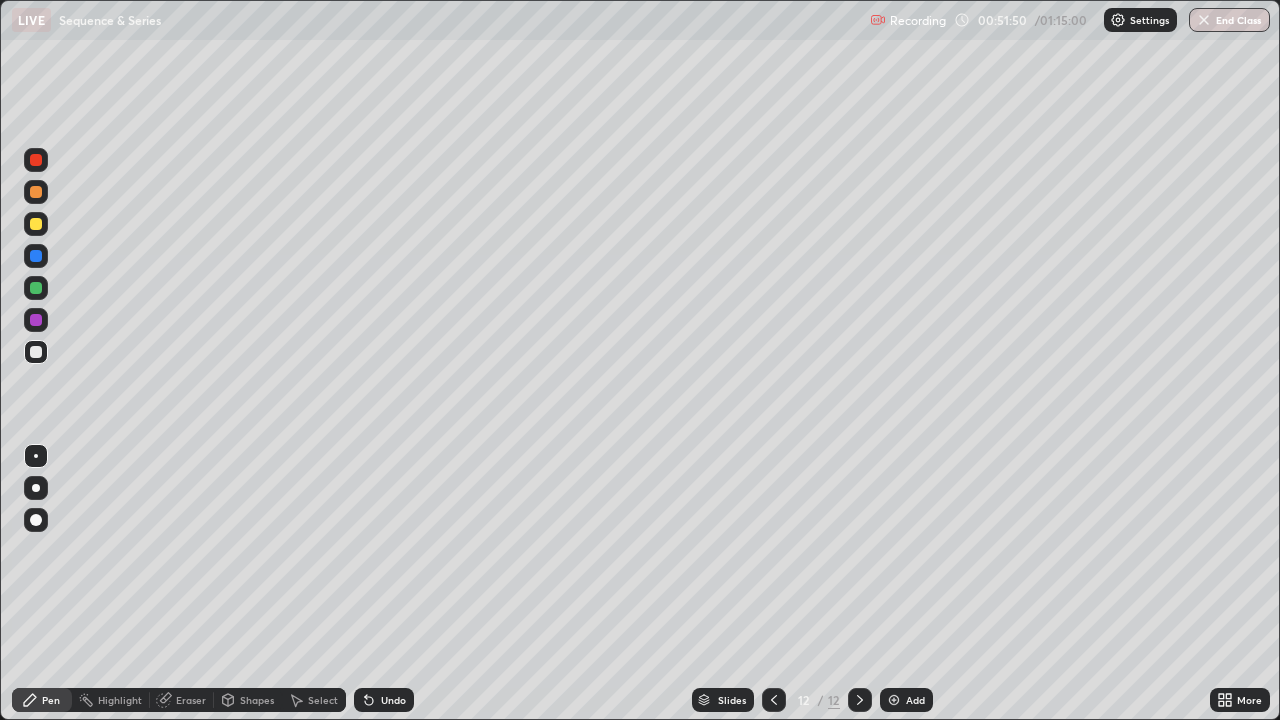 click on "Add" at bounding box center [915, 700] 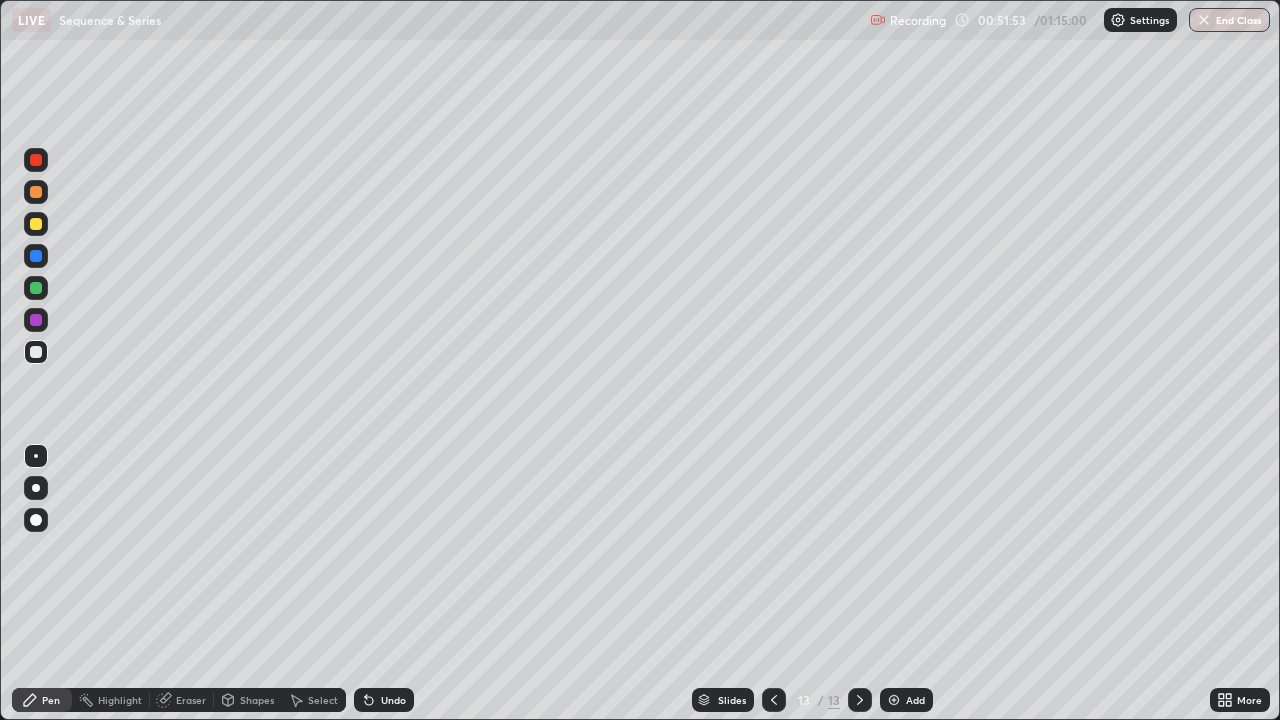 click at bounding box center (36, 224) 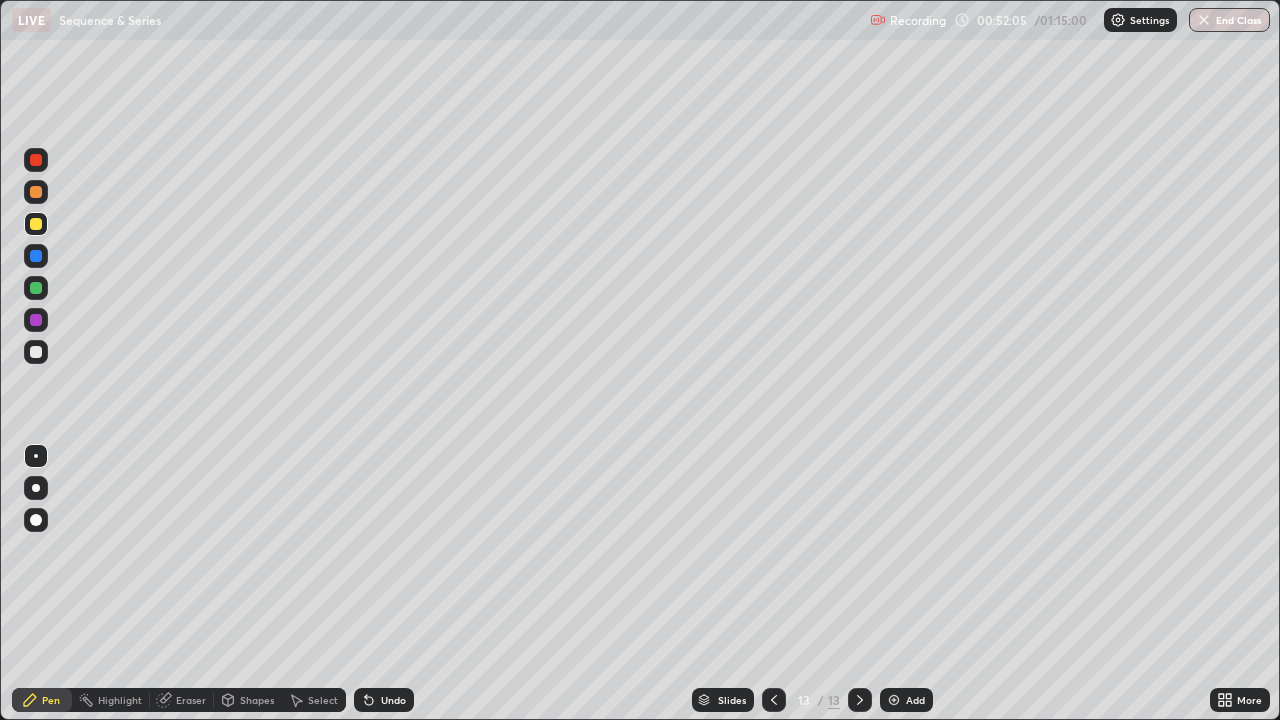 click on "Undo" at bounding box center [384, 700] 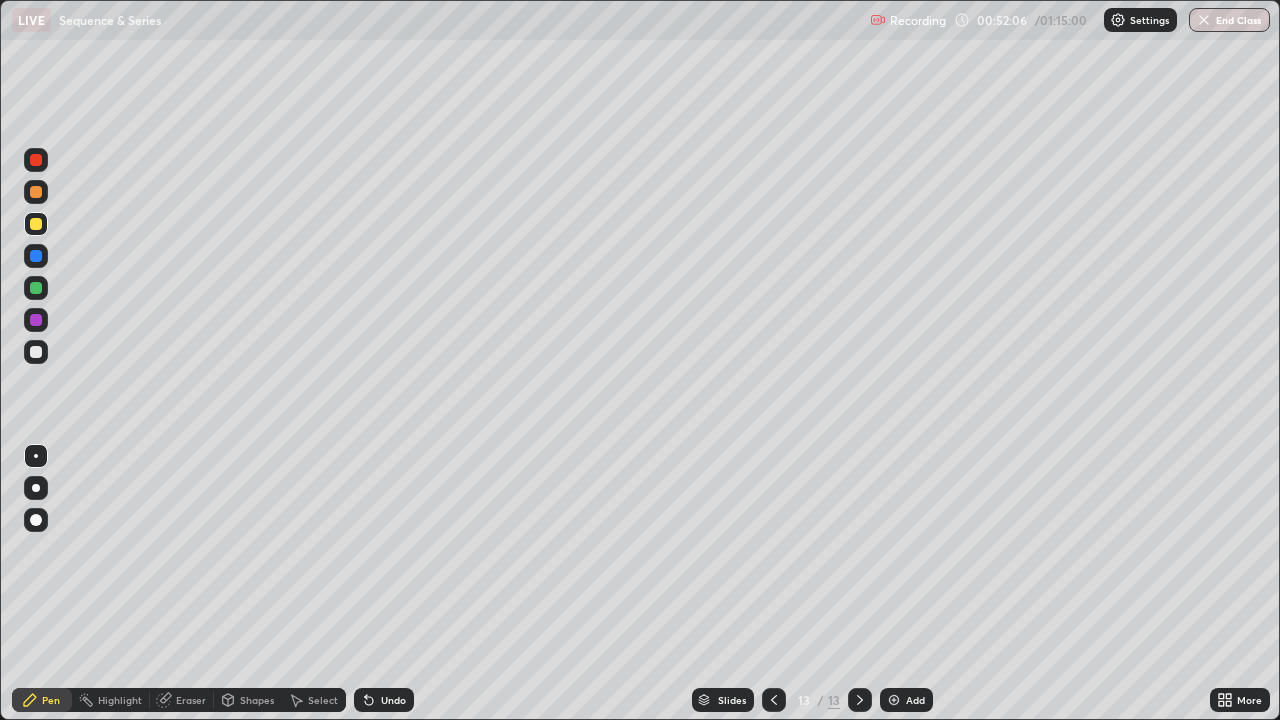 click on "Undo" at bounding box center (384, 700) 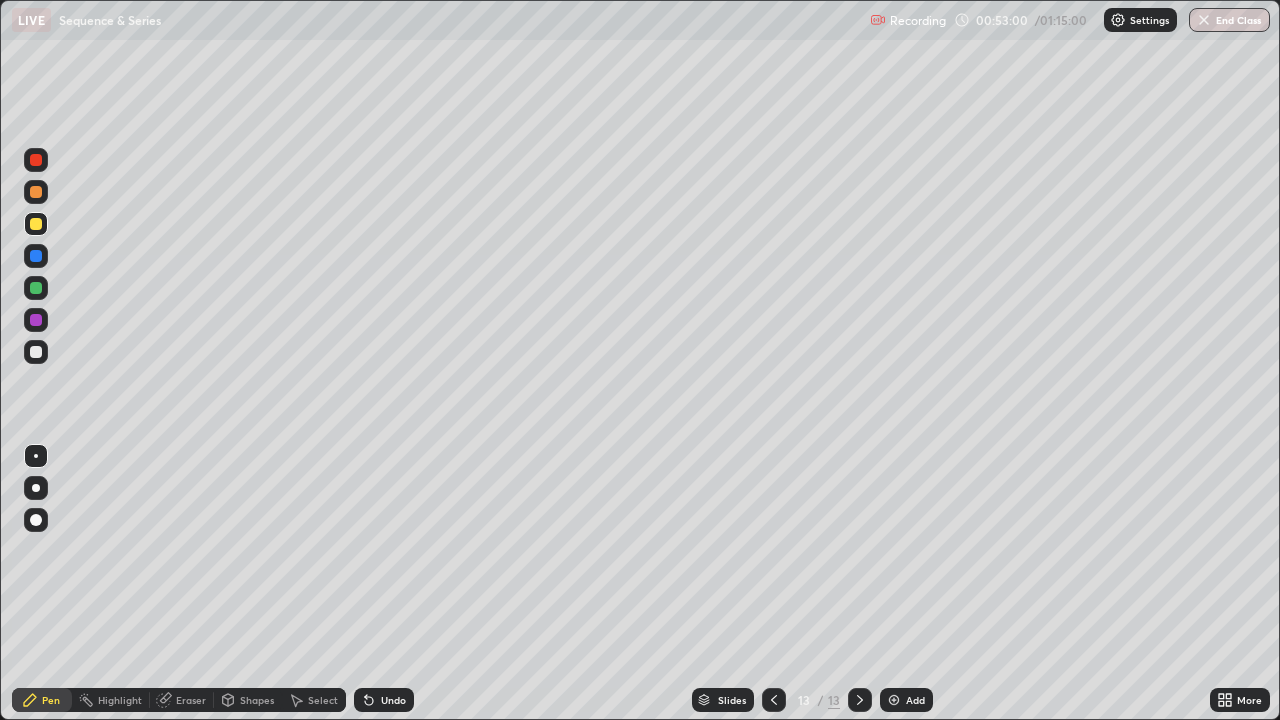 click on "Eraser" at bounding box center (191, 700) 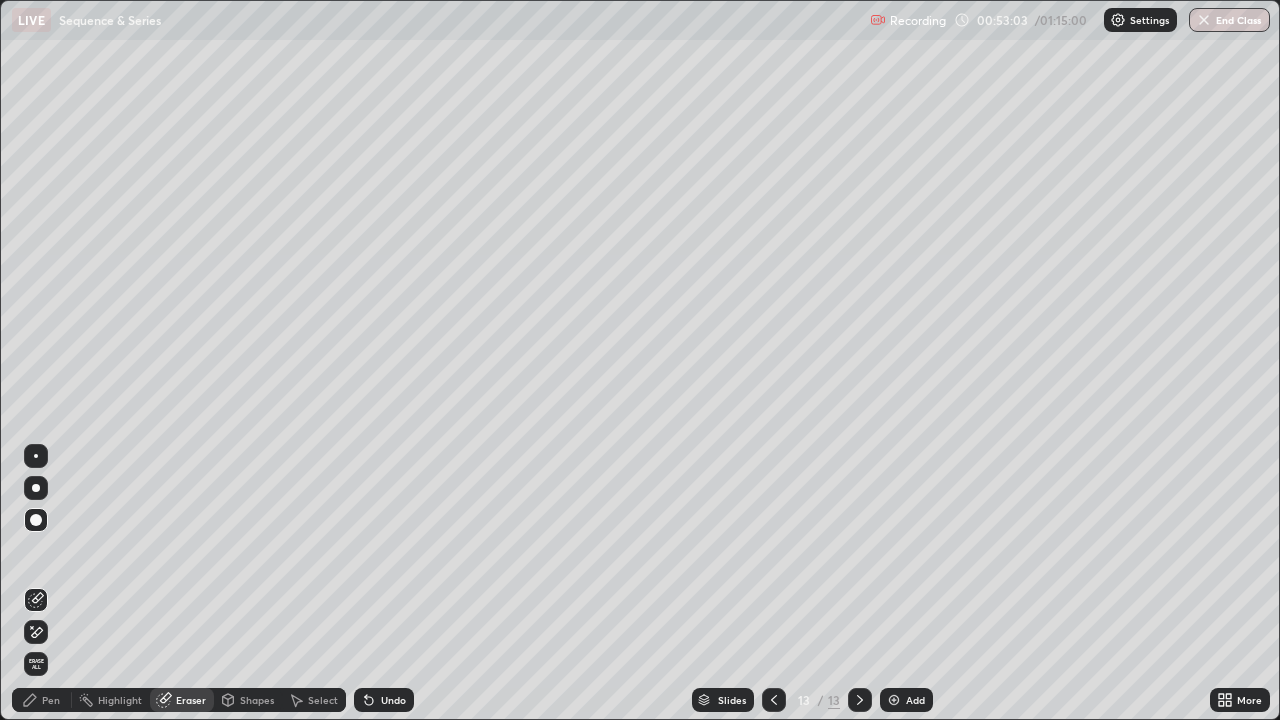 click on "Pen" at bounding box center [51, 700] 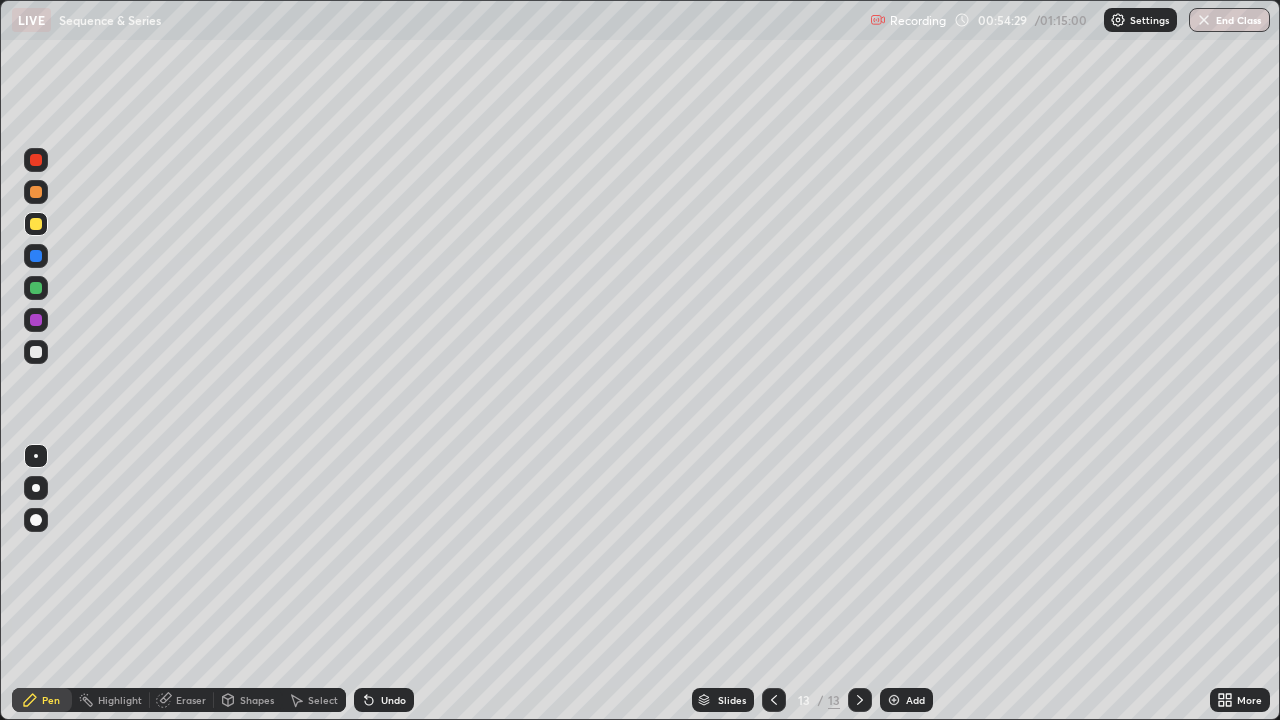 click 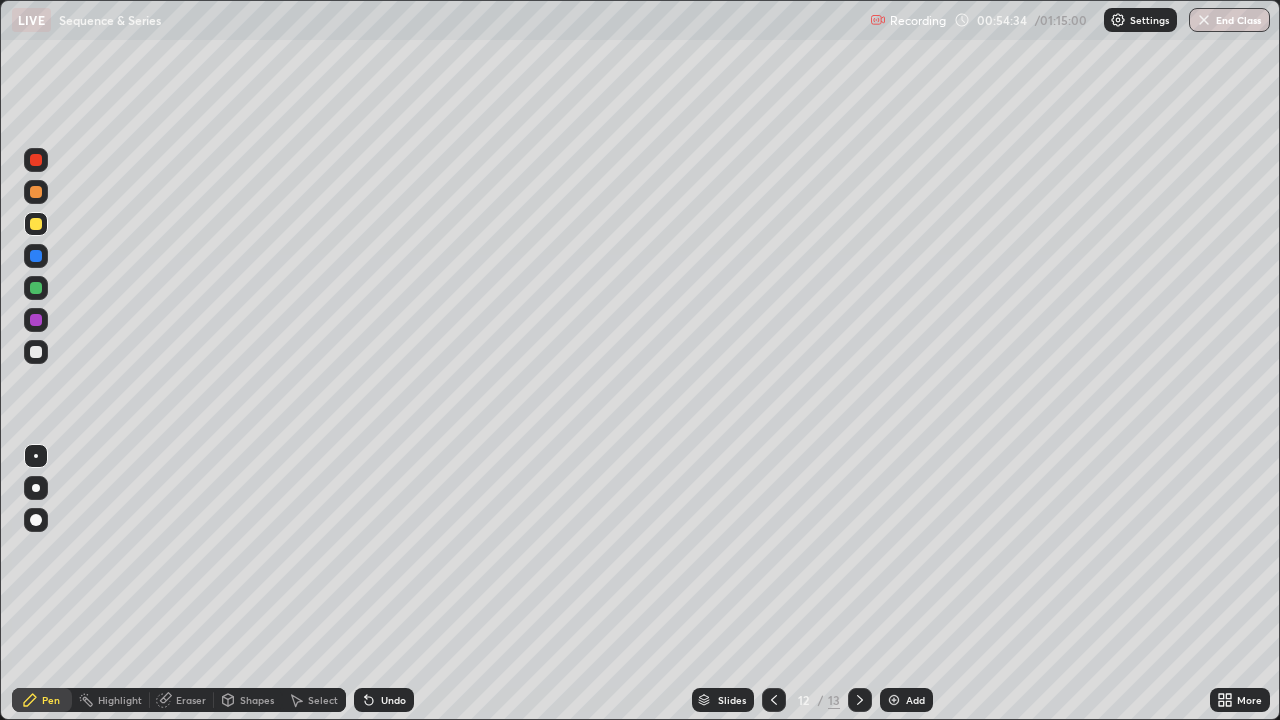 click 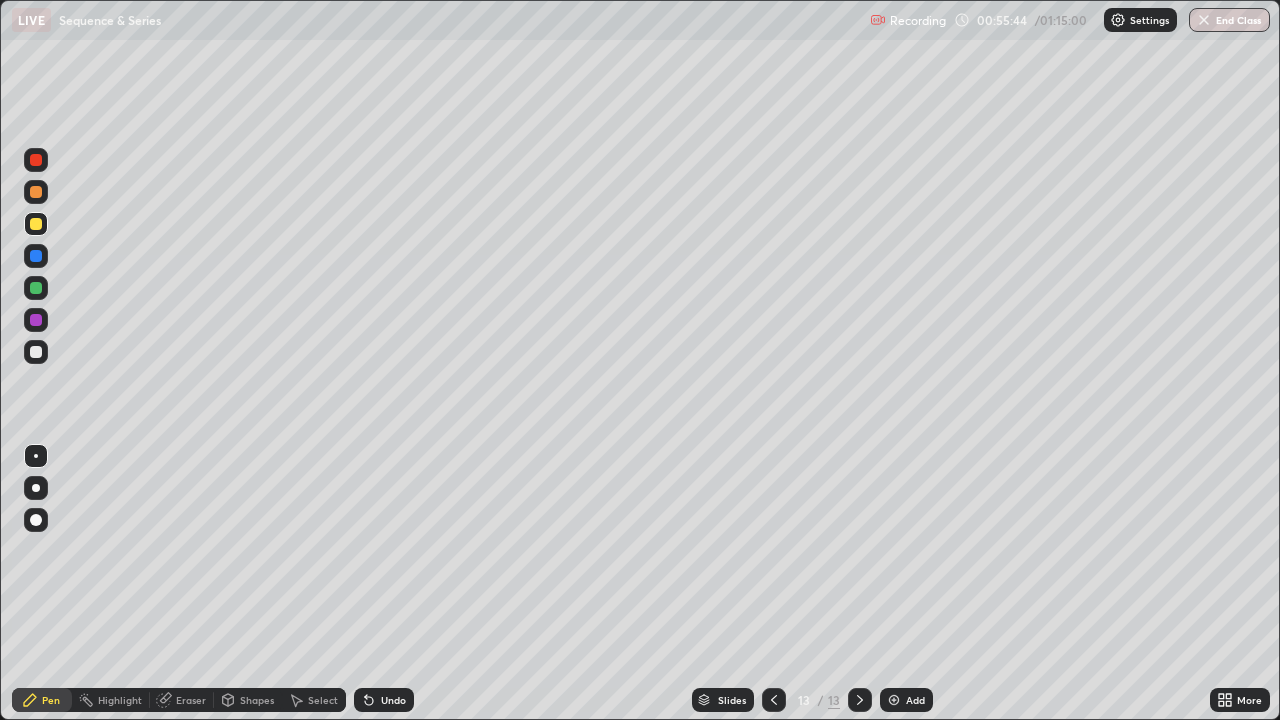 click at bounding box center (36, 352) 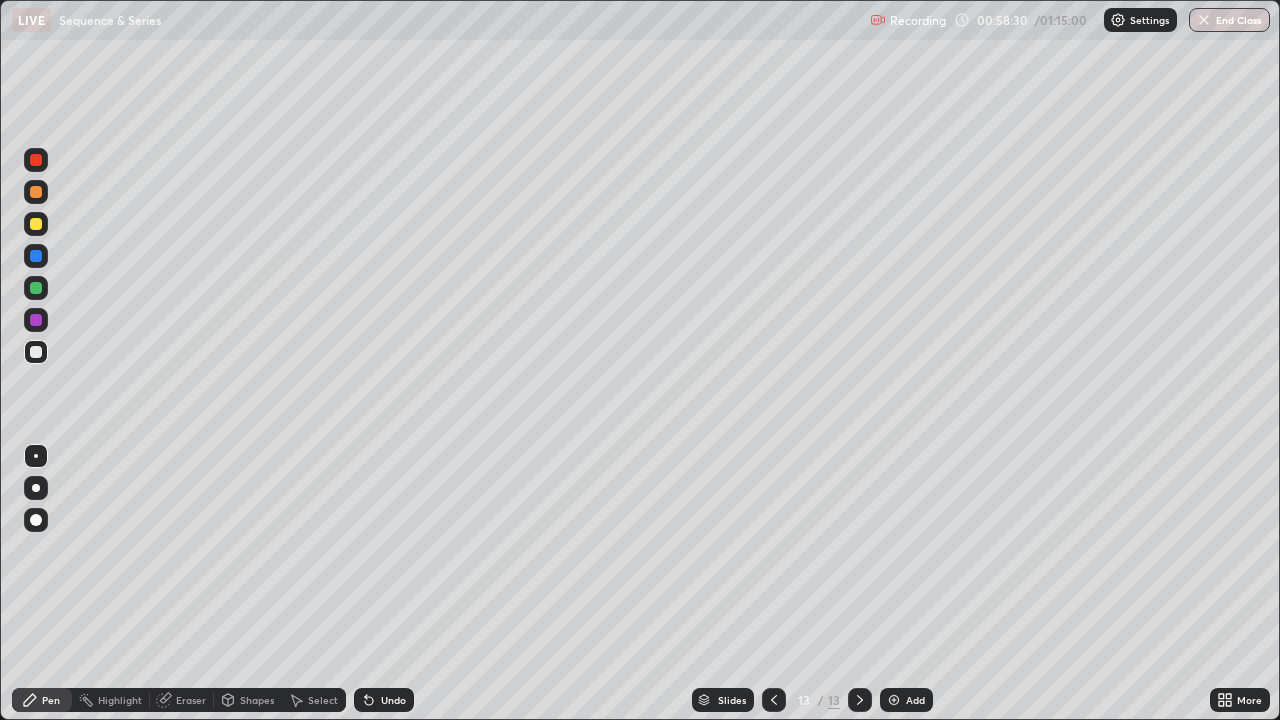 click at bounding box center [36, 288] 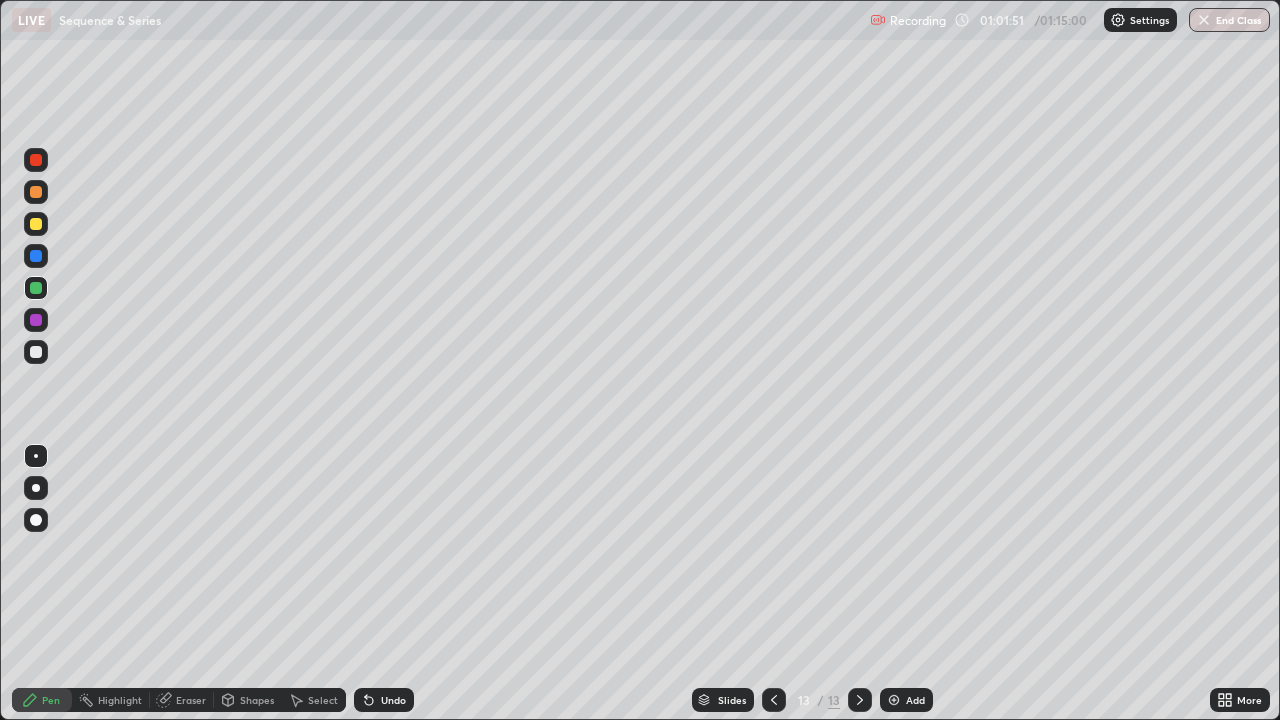 click on "Add" at bounding box center (915, 700) 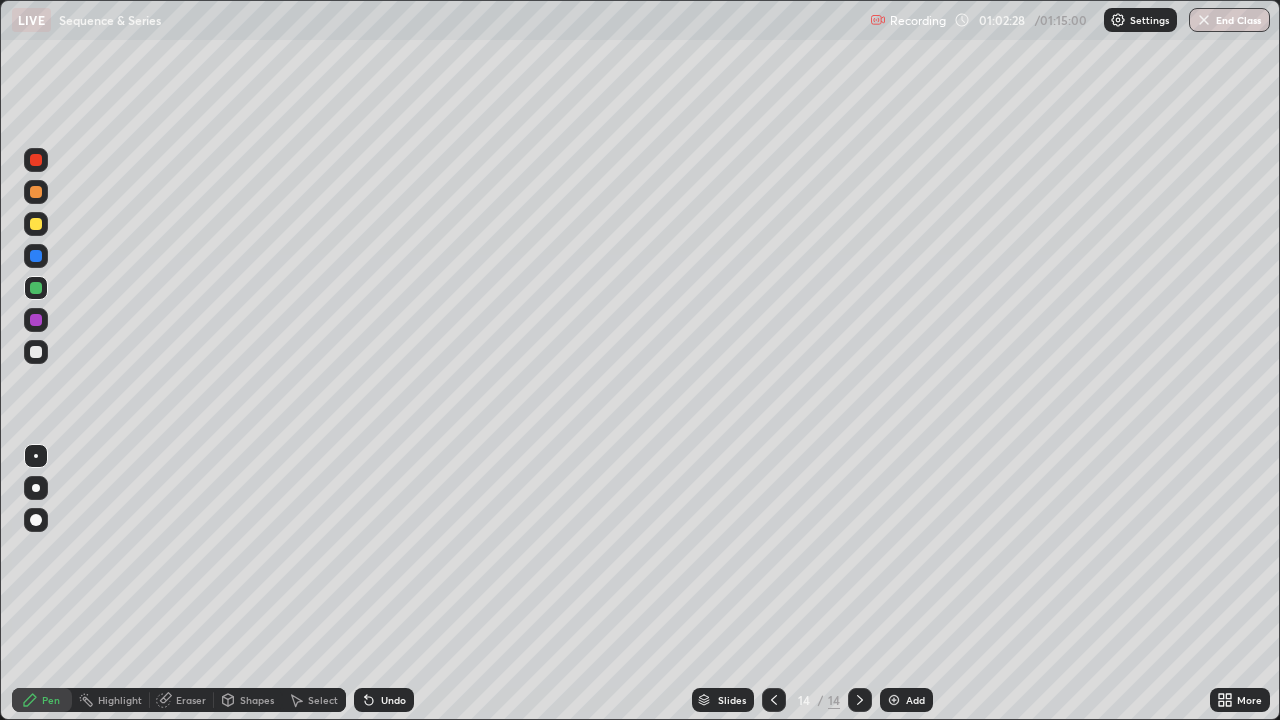 click at bounding box center (774, 700) 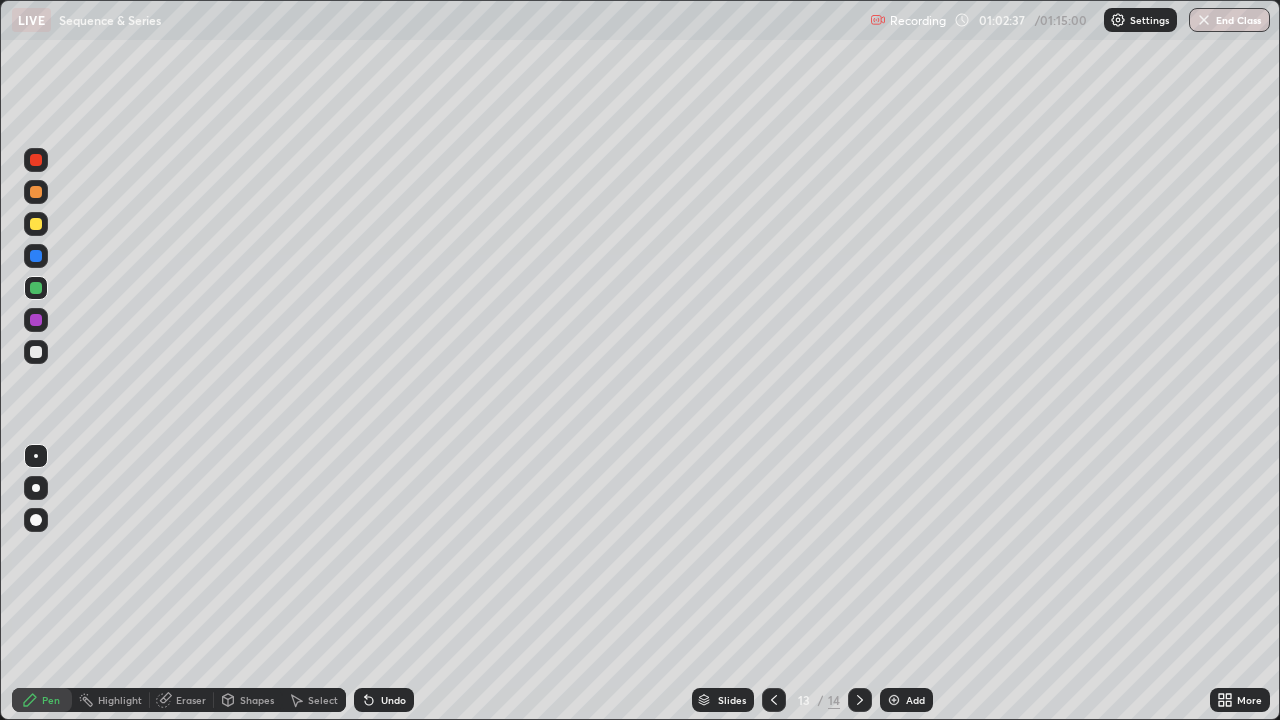 click 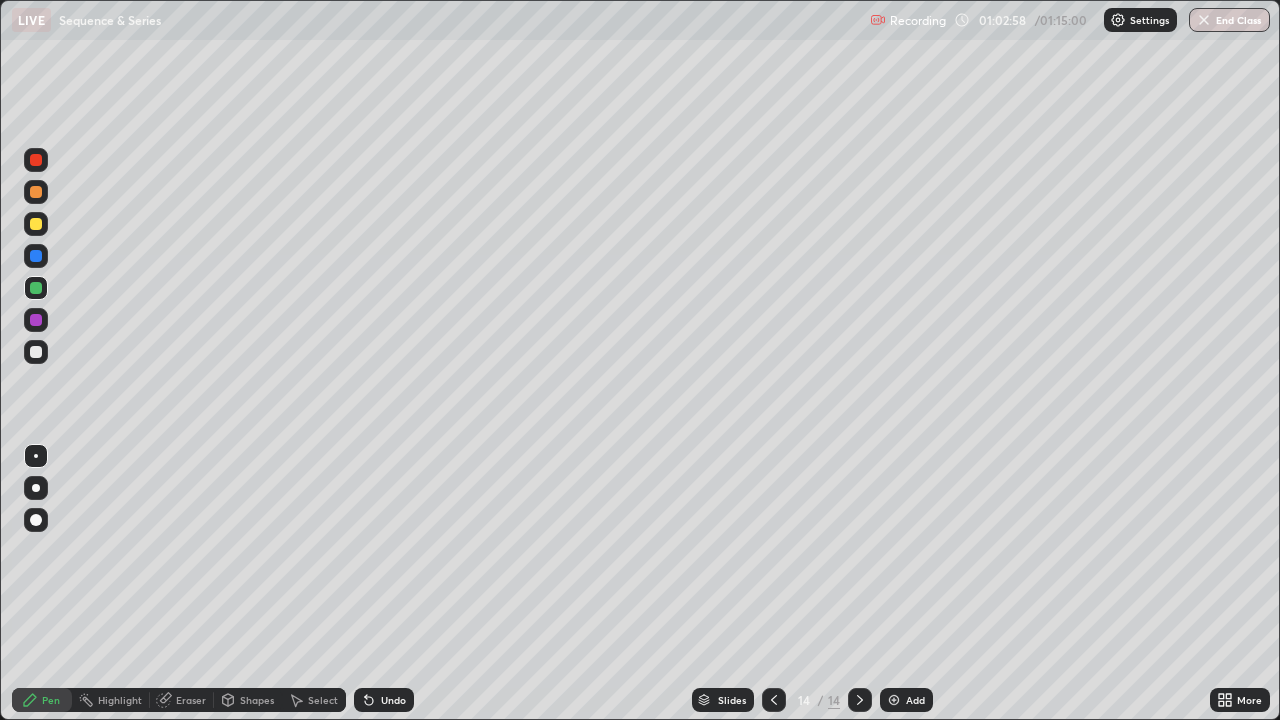 click 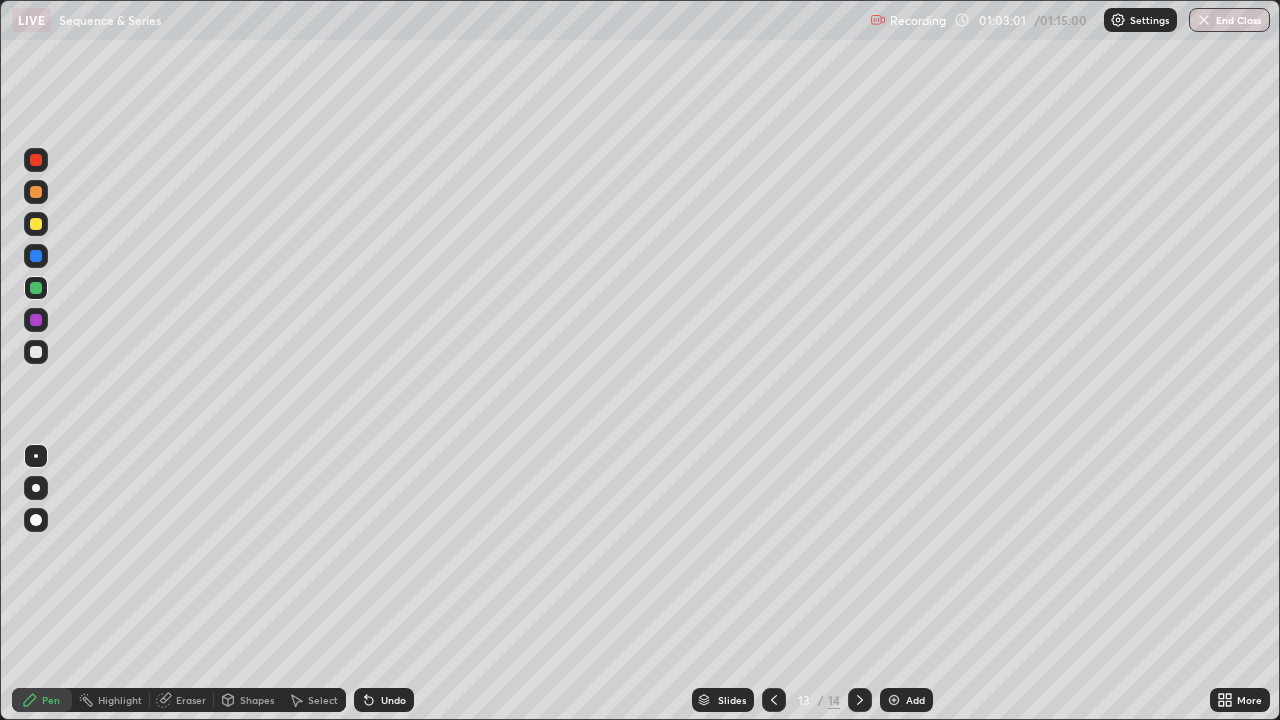 click 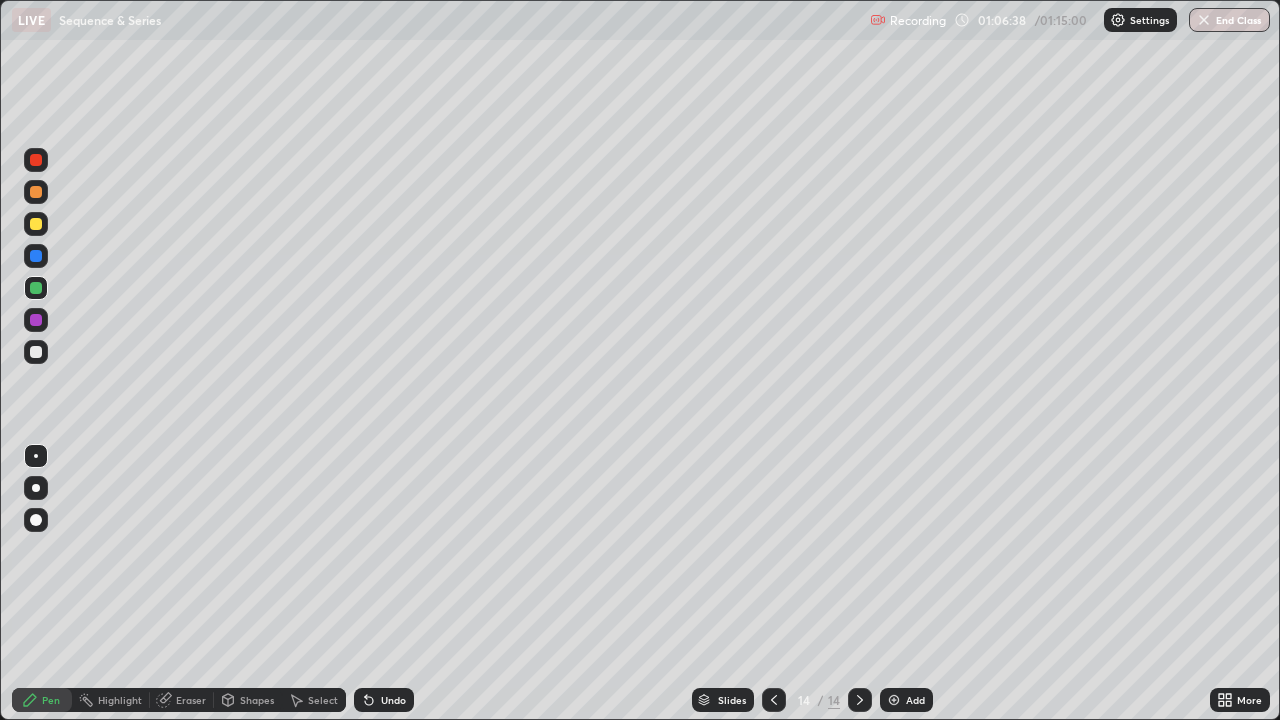 click on "End Class" at bounding box center (1229, 20) 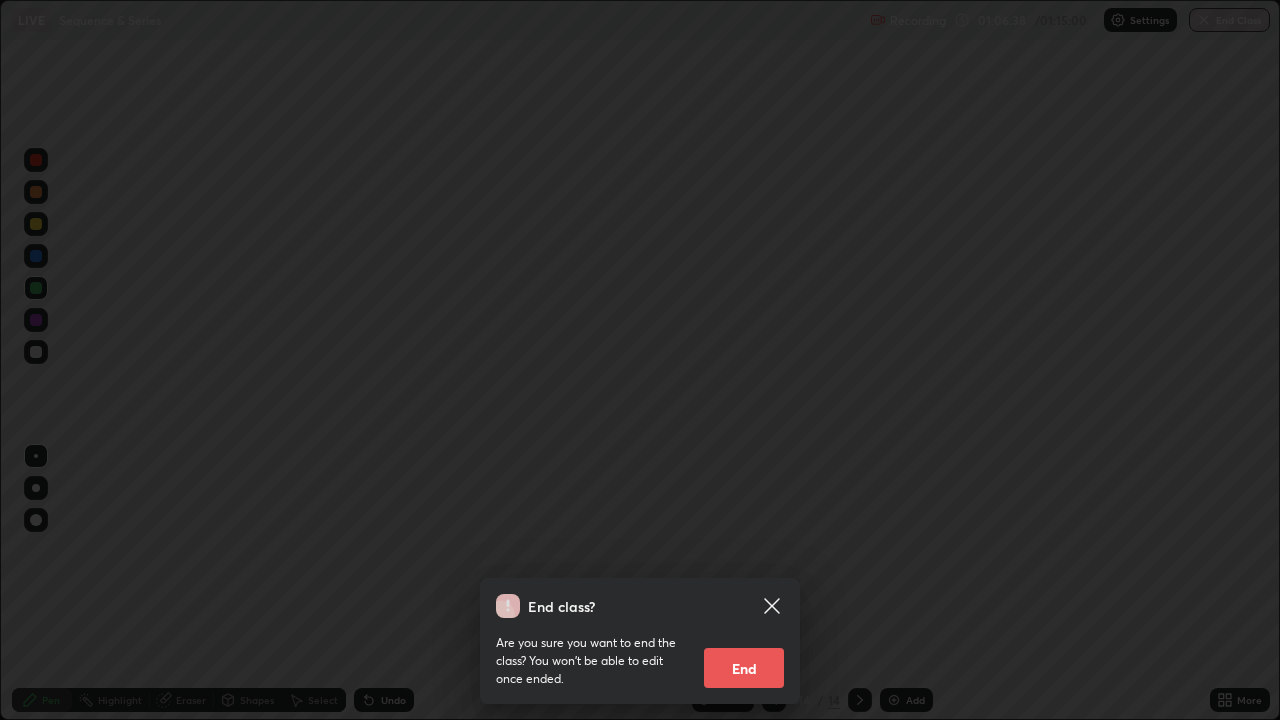 click on "End" at bounding box center (744, 668) 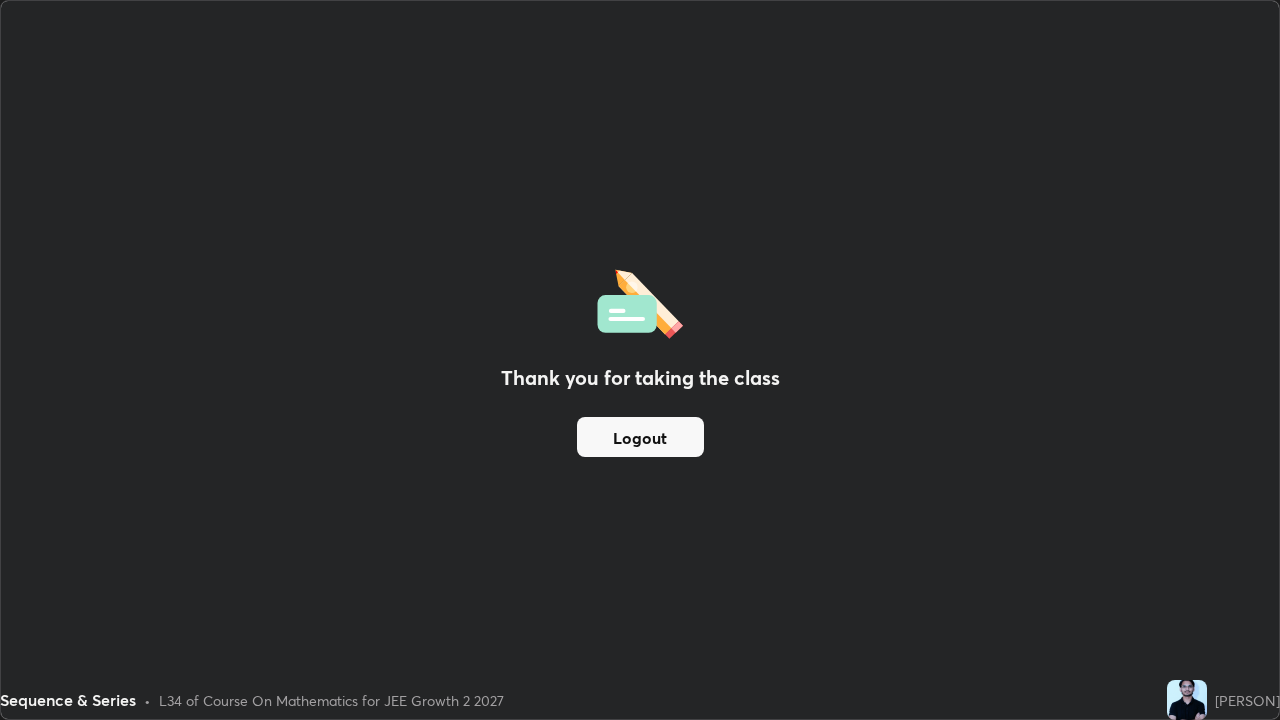 click on "Logout" at bounding box center (640, 437) 